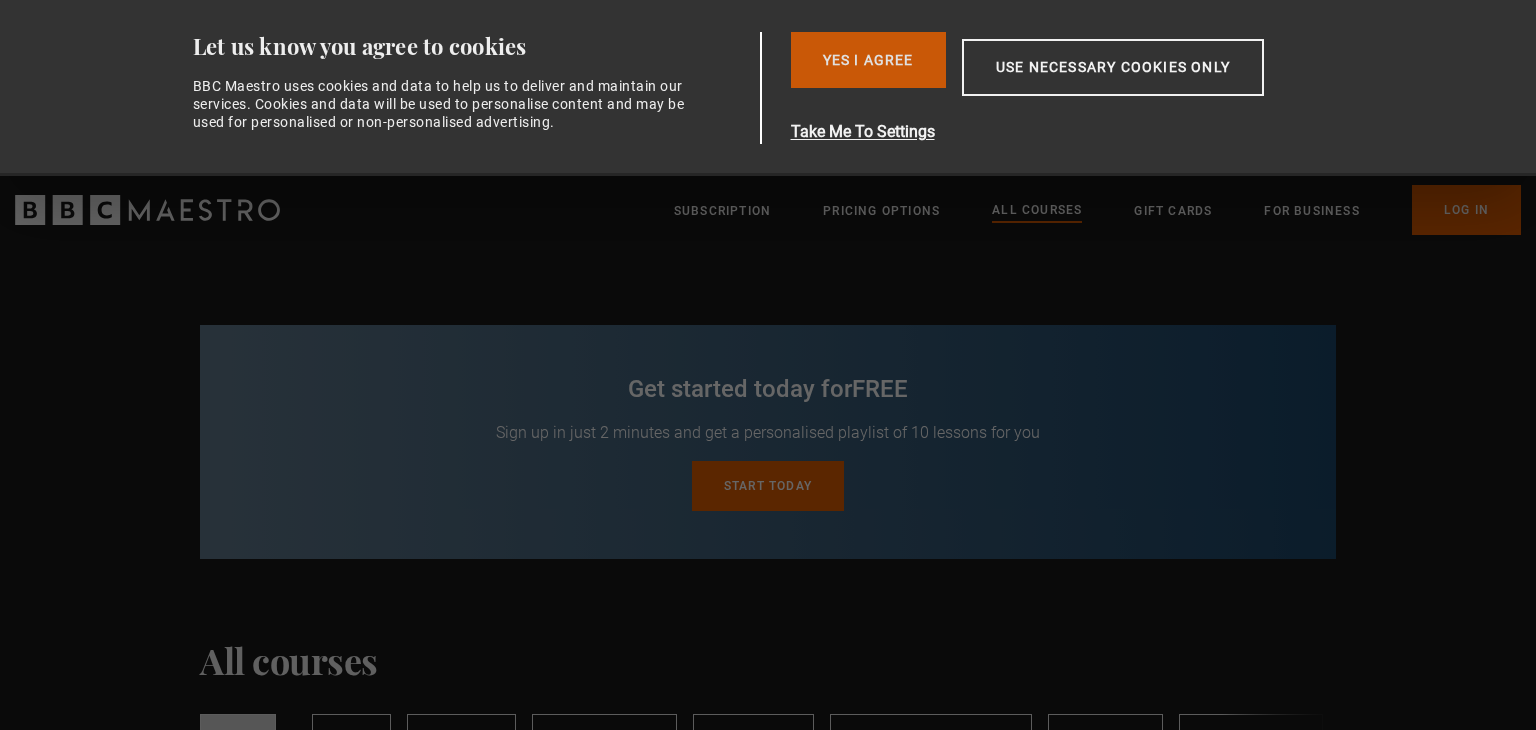 scroll, scrollTop: 0, scrollLeft: 0, axis: both 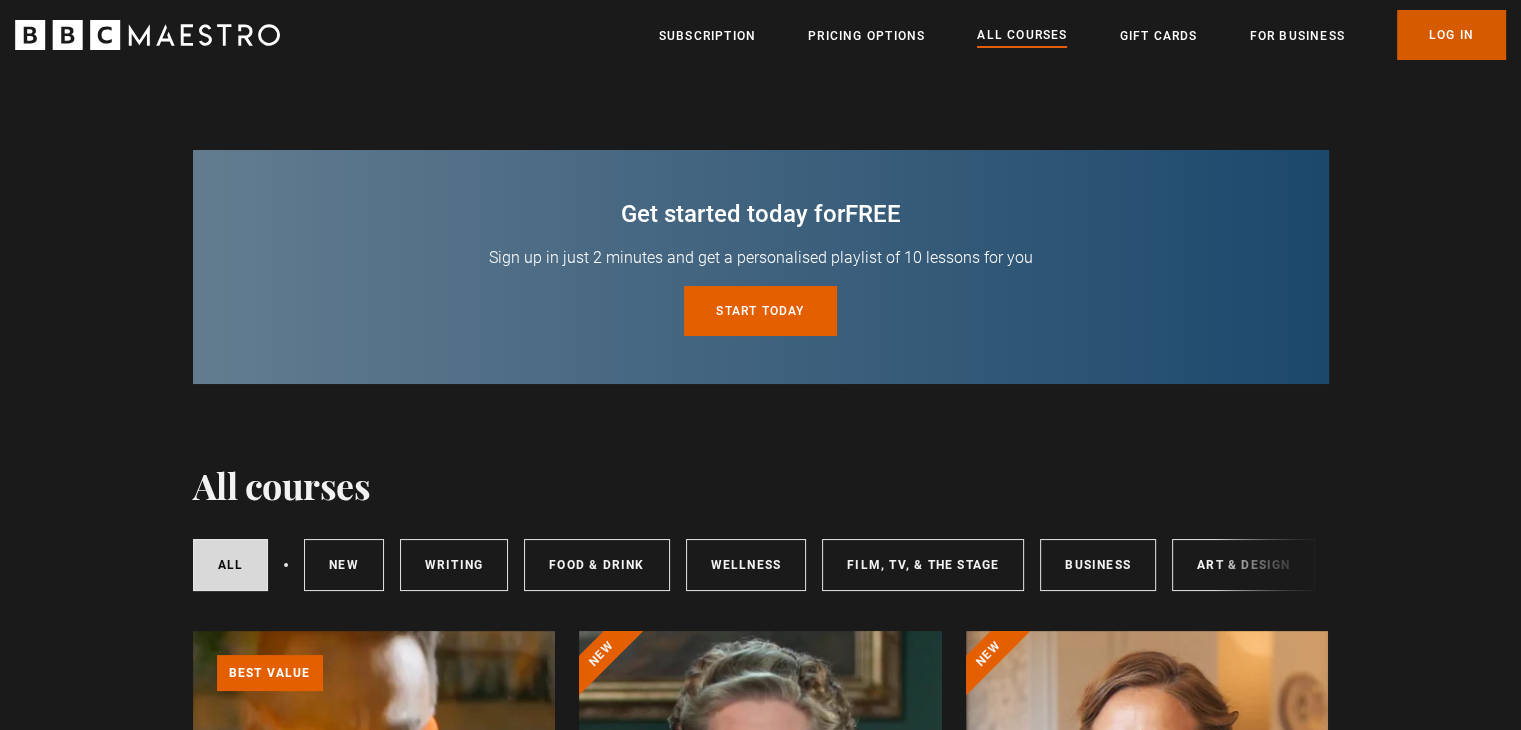 click on "Log In" at bounding box center [1451, 35] 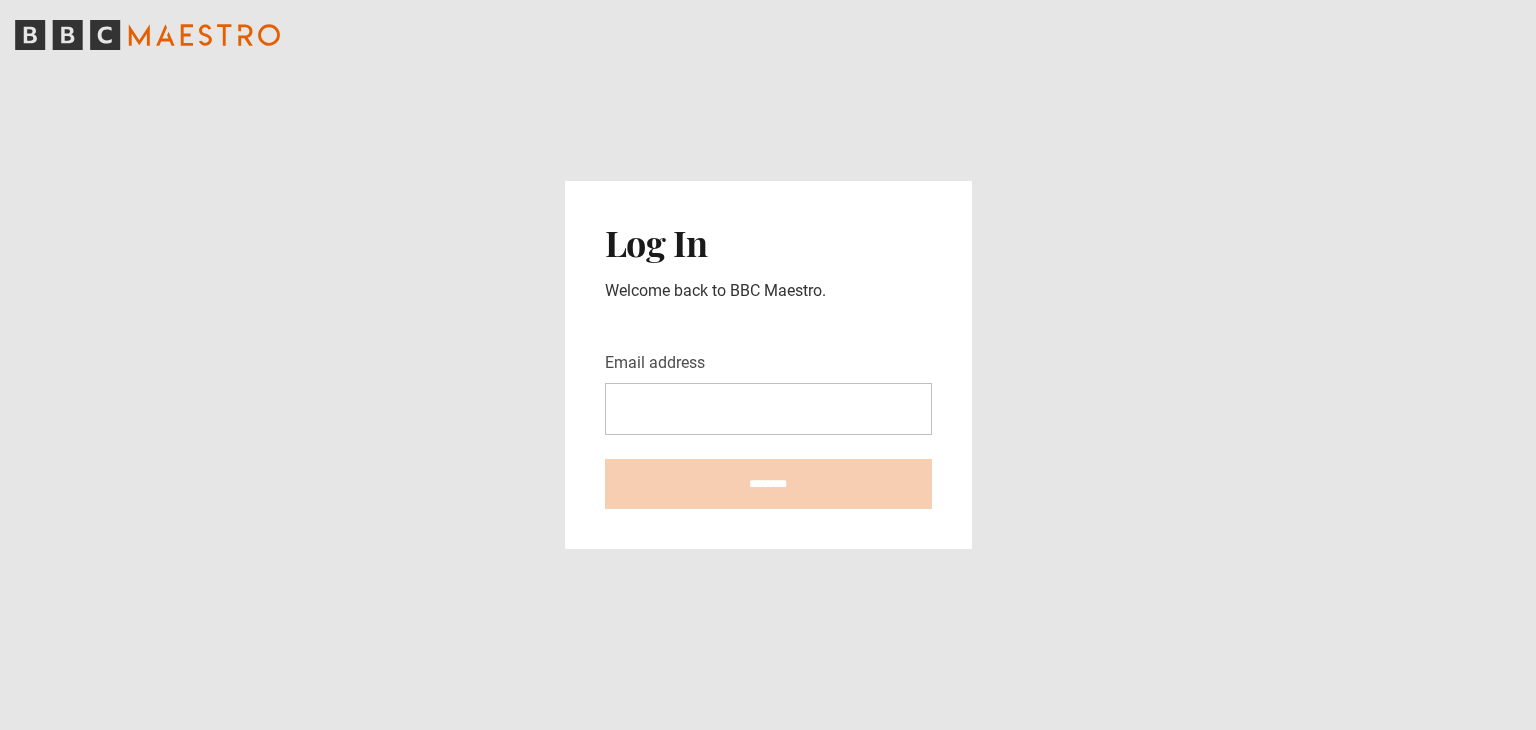 scroll, scrollTop: 0, scrollLeft: 0, axis: both 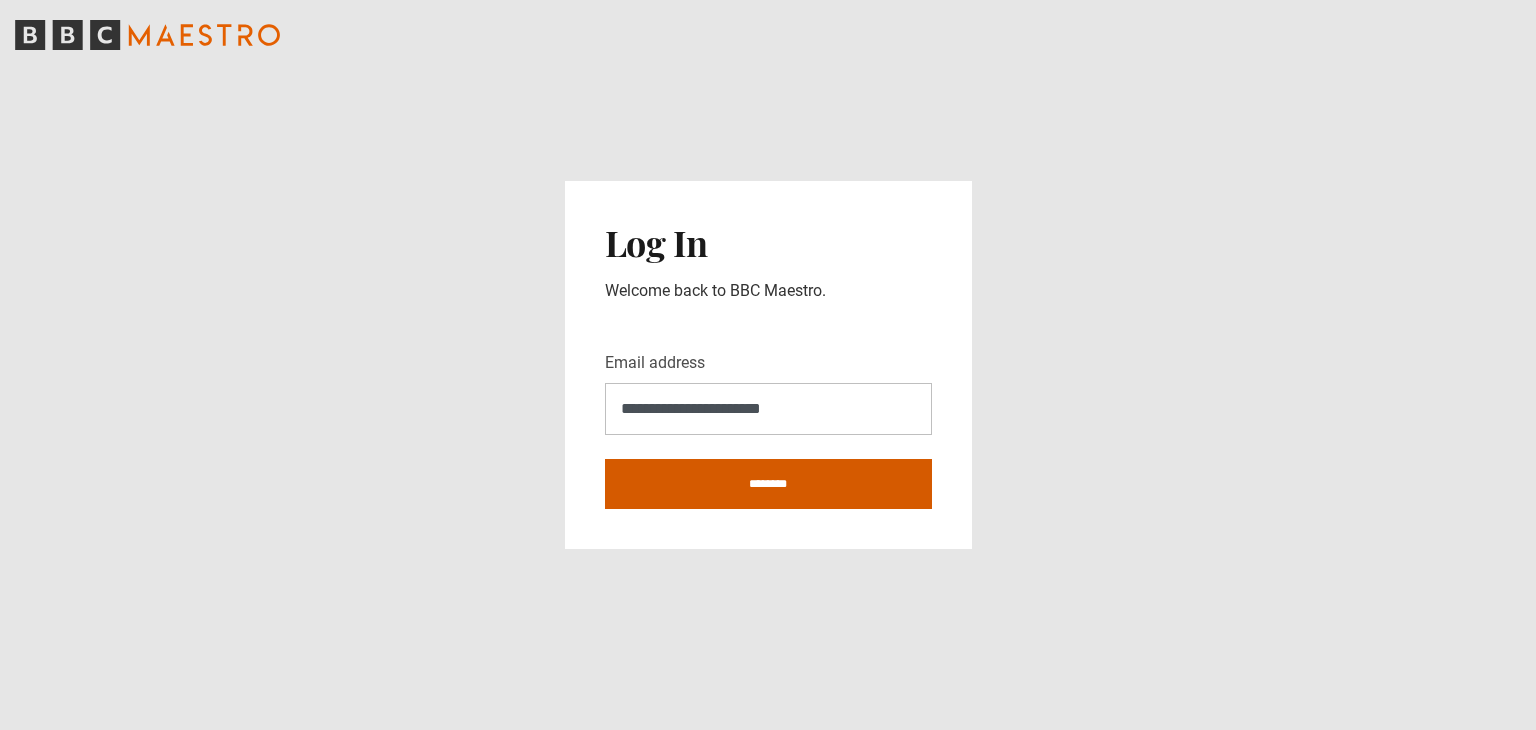 click on "********" at bounding box center [768, 484] 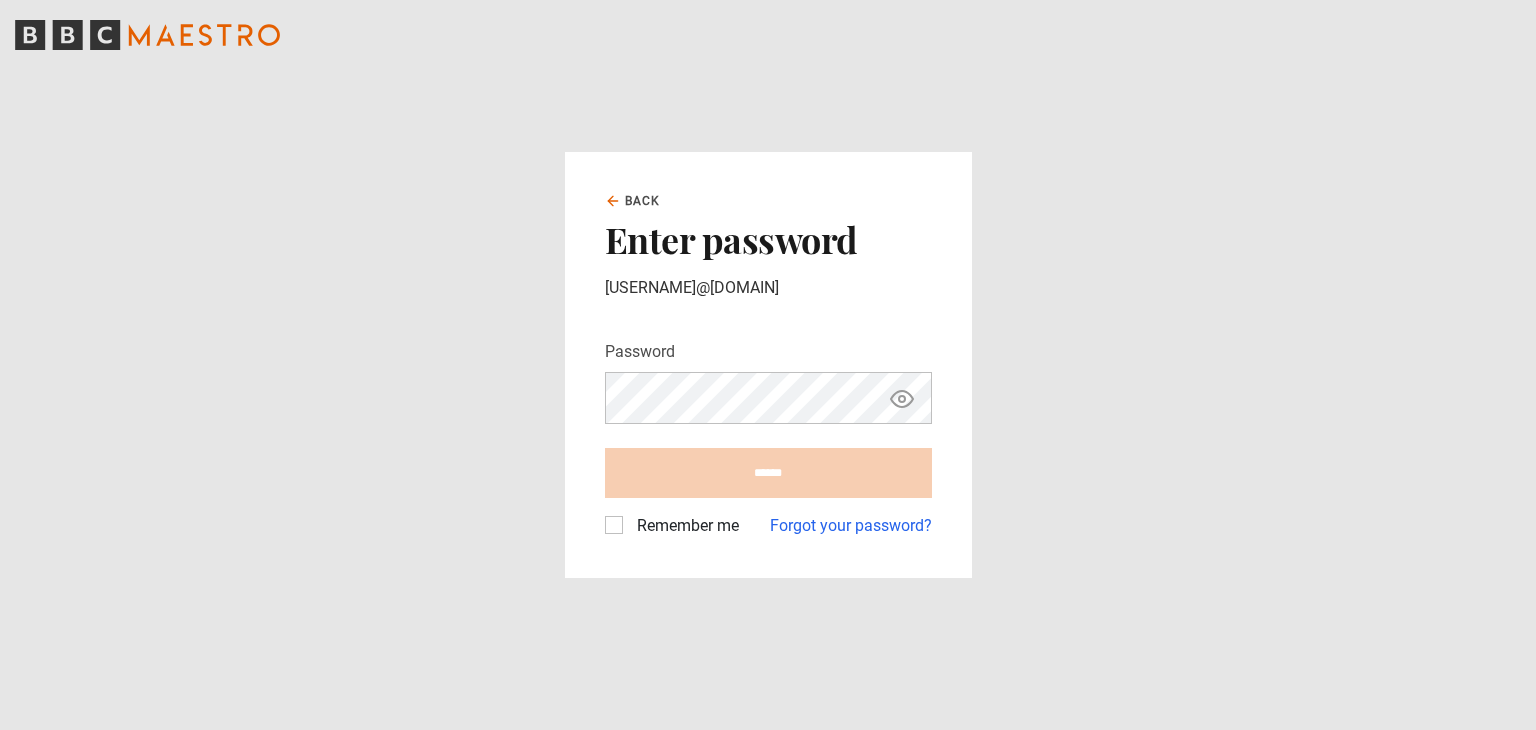 scroll, scrollTop: 0, scrollLeft: 0, axis: both 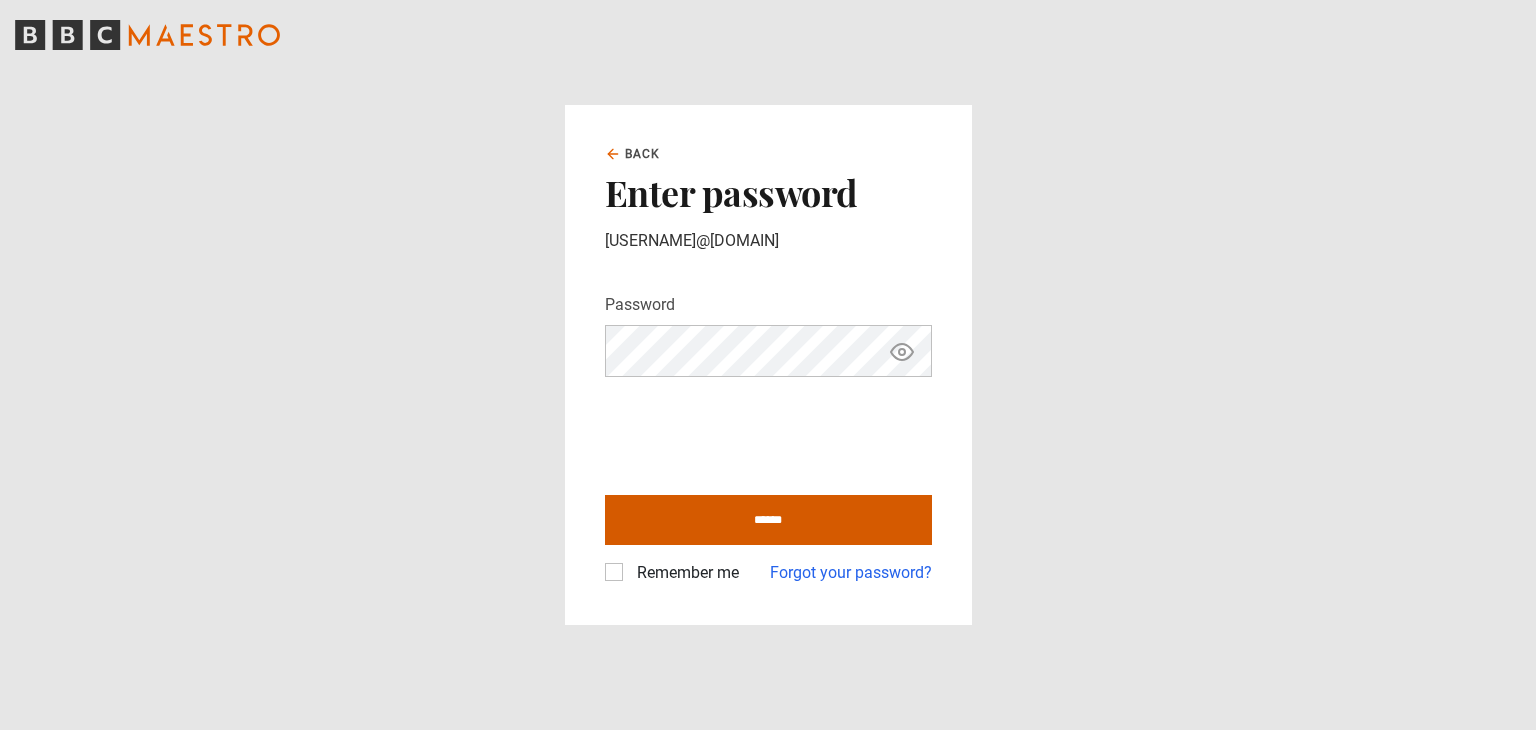 click on "******" at bounding box center (768, 520) 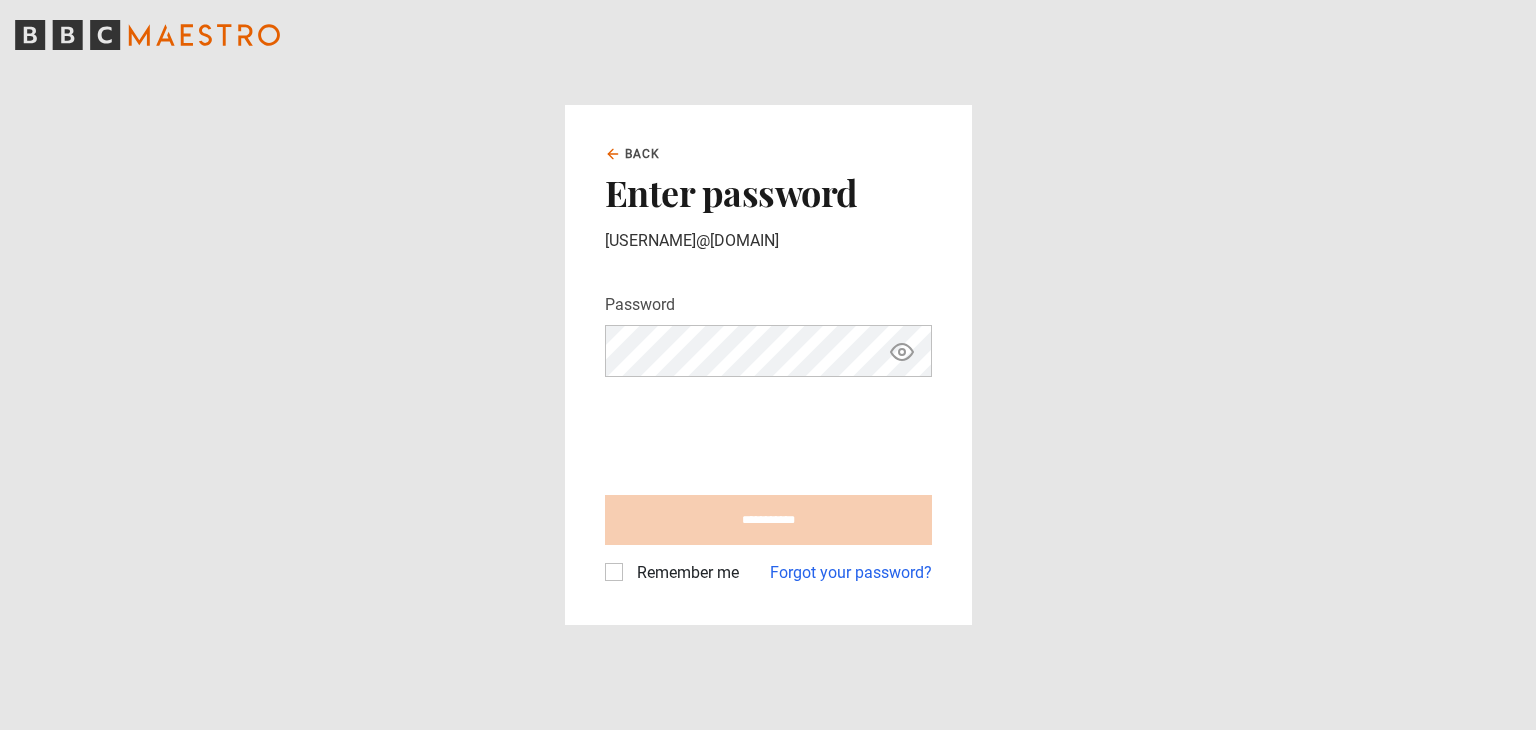 type on "**********" 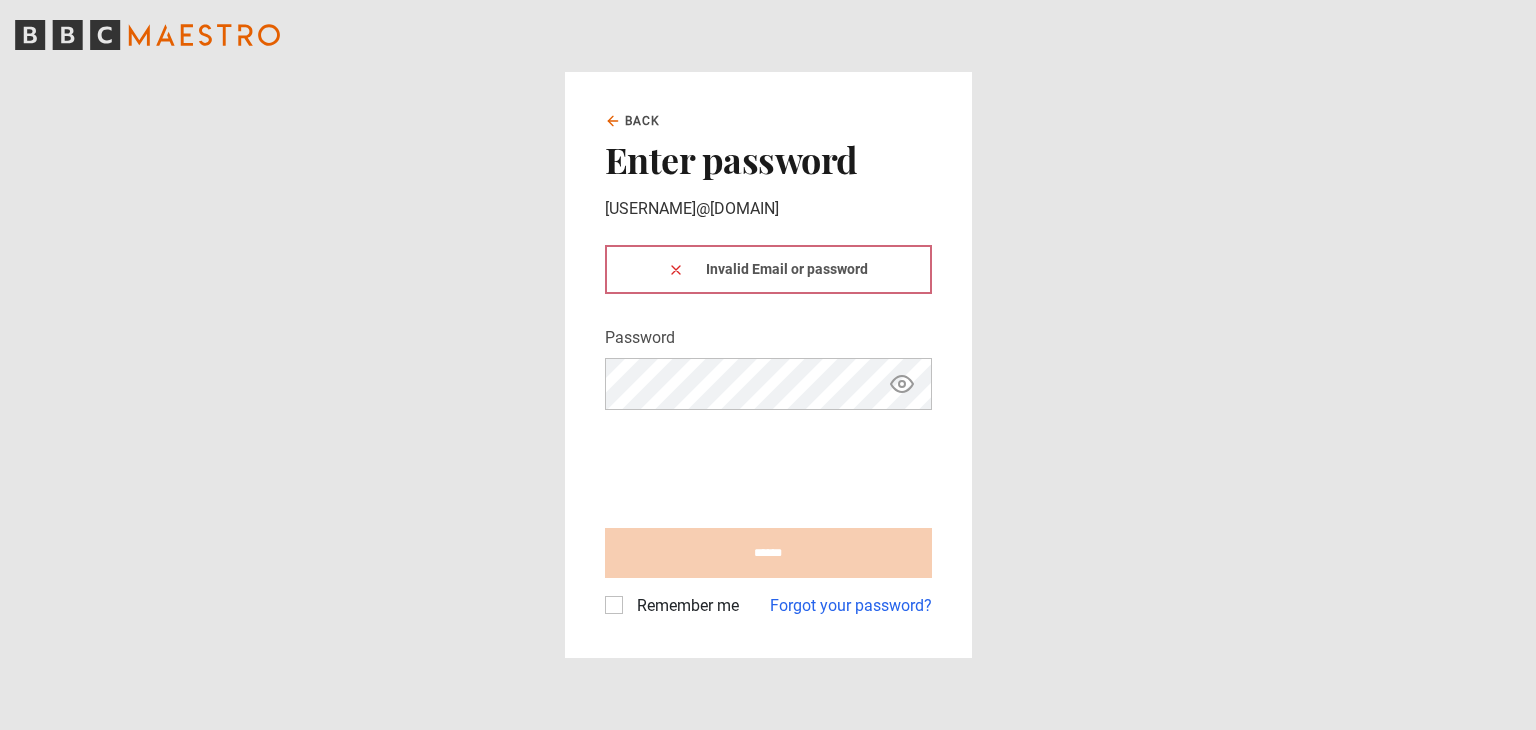 scroll, scrollTop: 0, scrollLeft: 0, axis: both 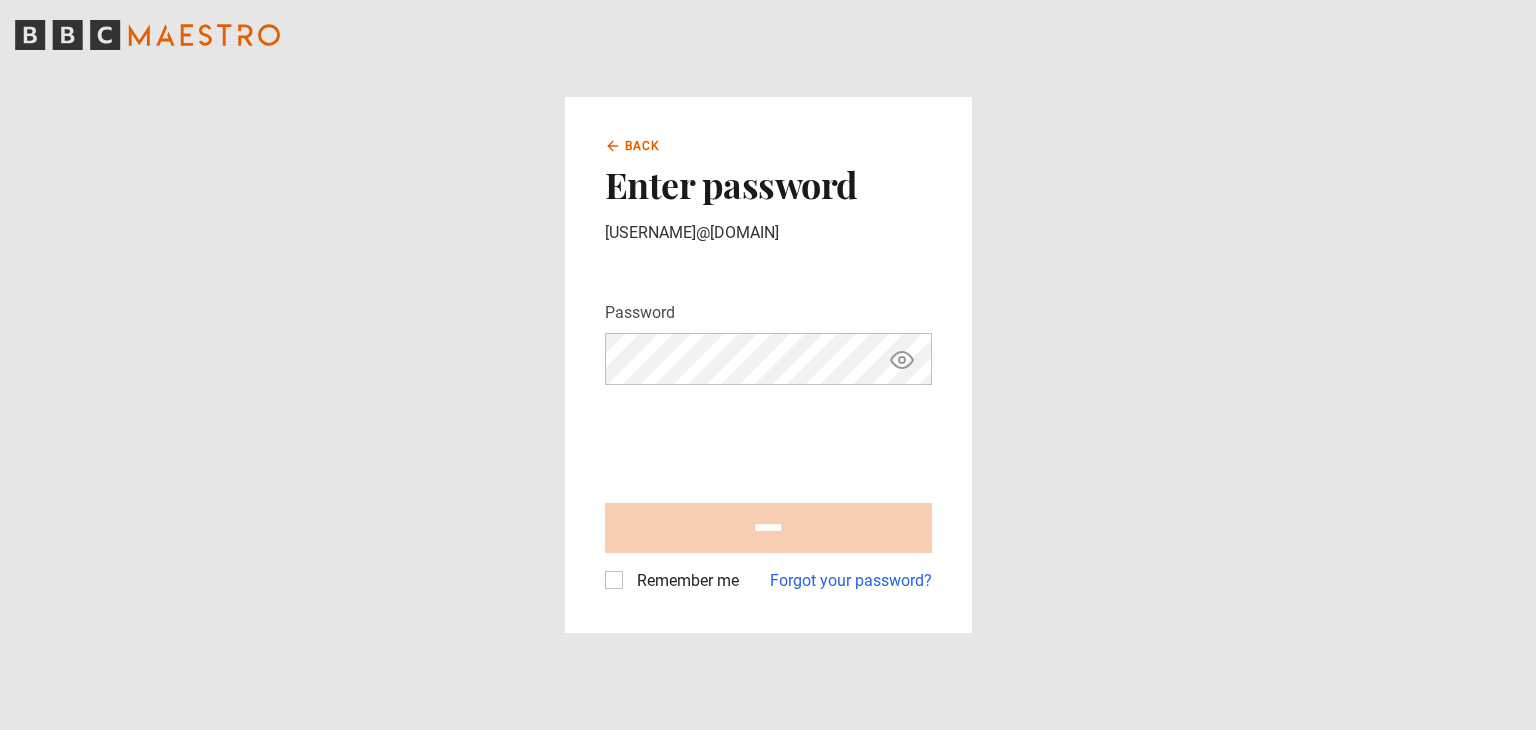 click 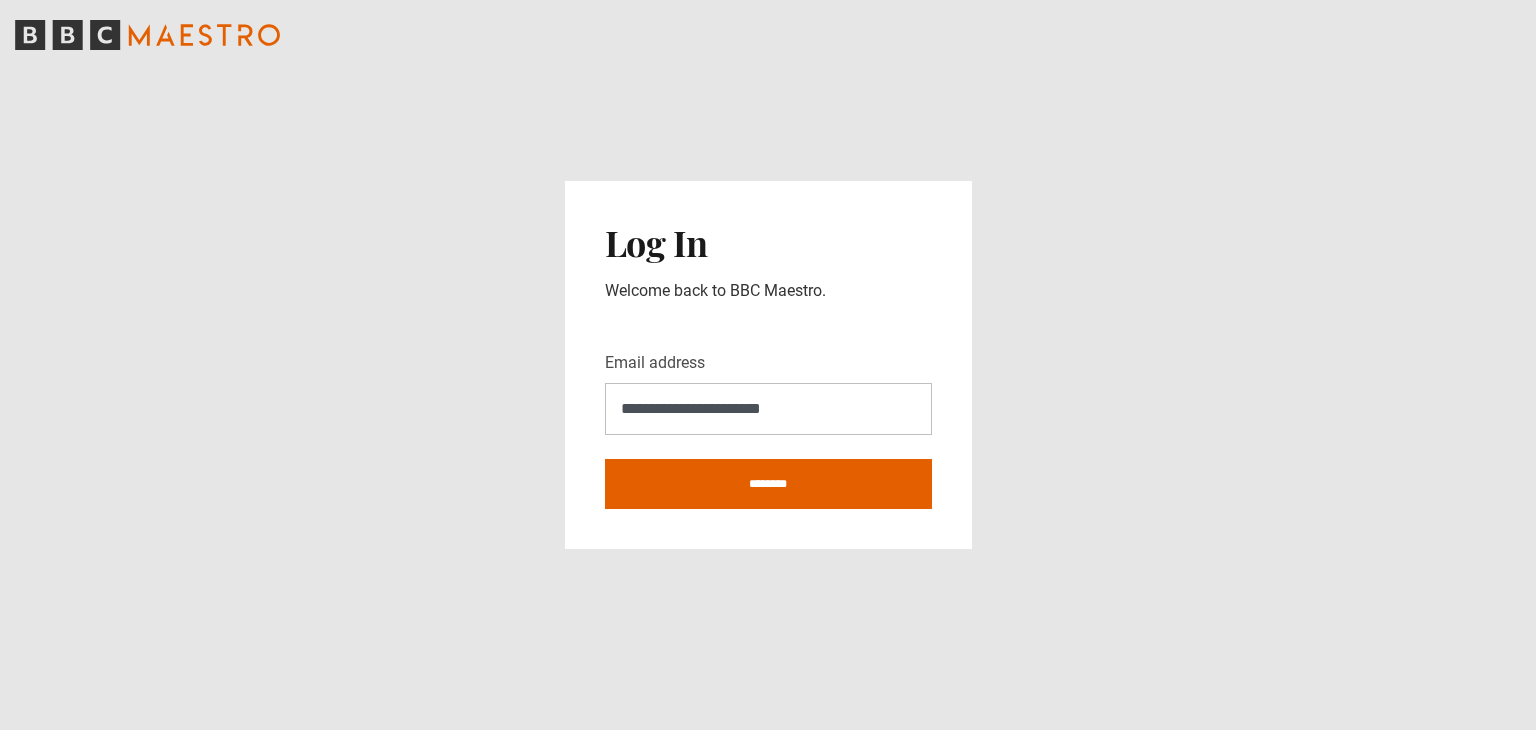 scroll, scrollTop: 0, scrollLeft: 0, axis: both 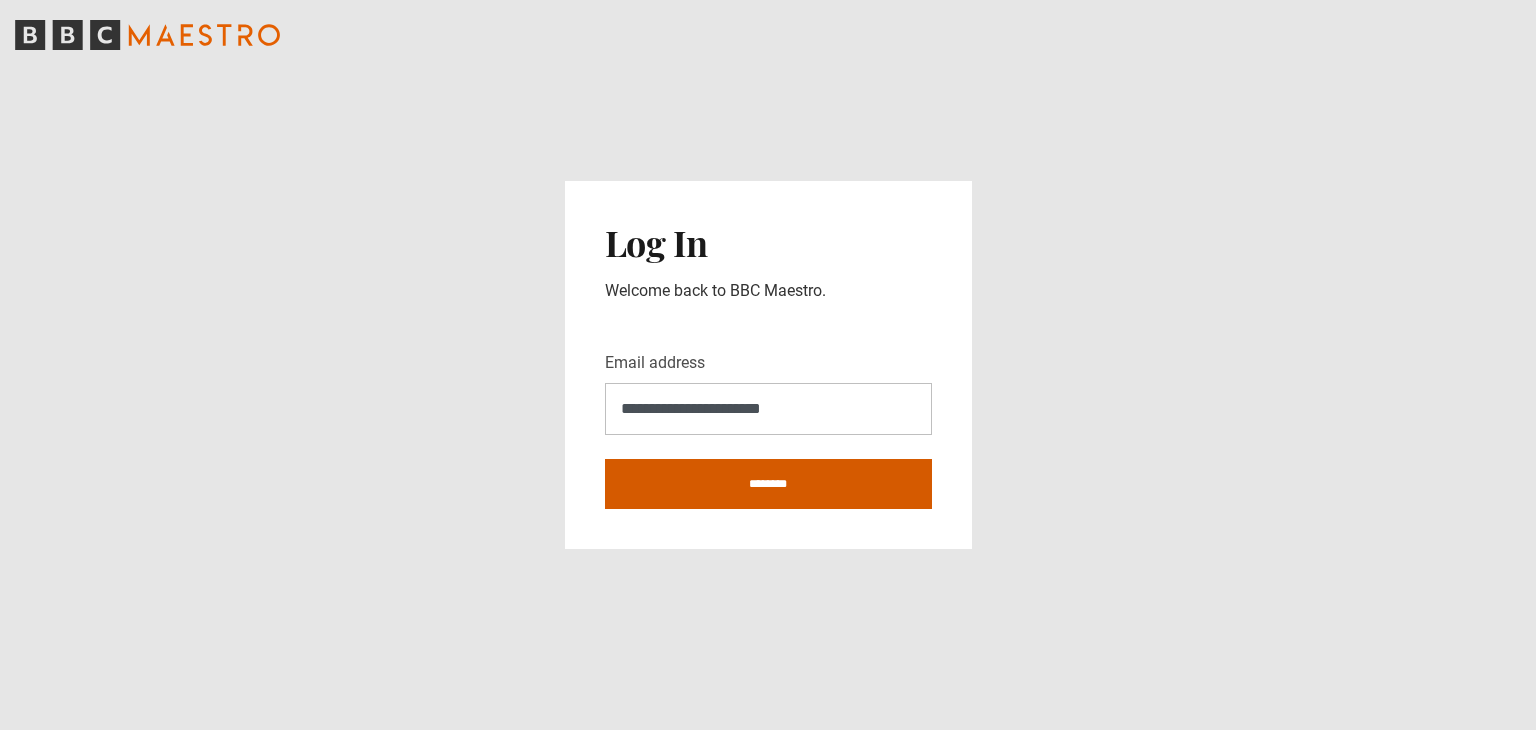 type on "**********" 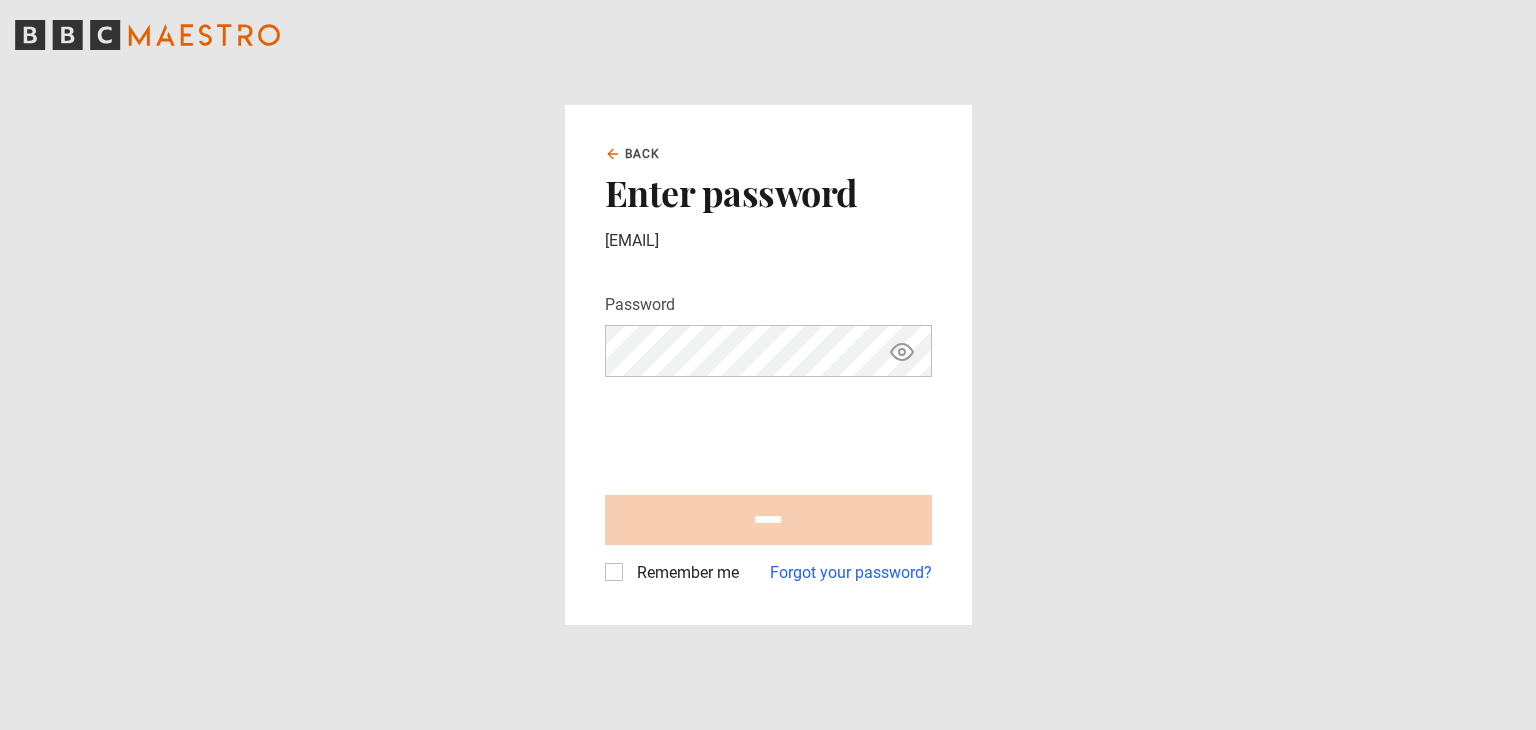 scroll, scrollTop: 0, scrollLeft: 0, axis: both 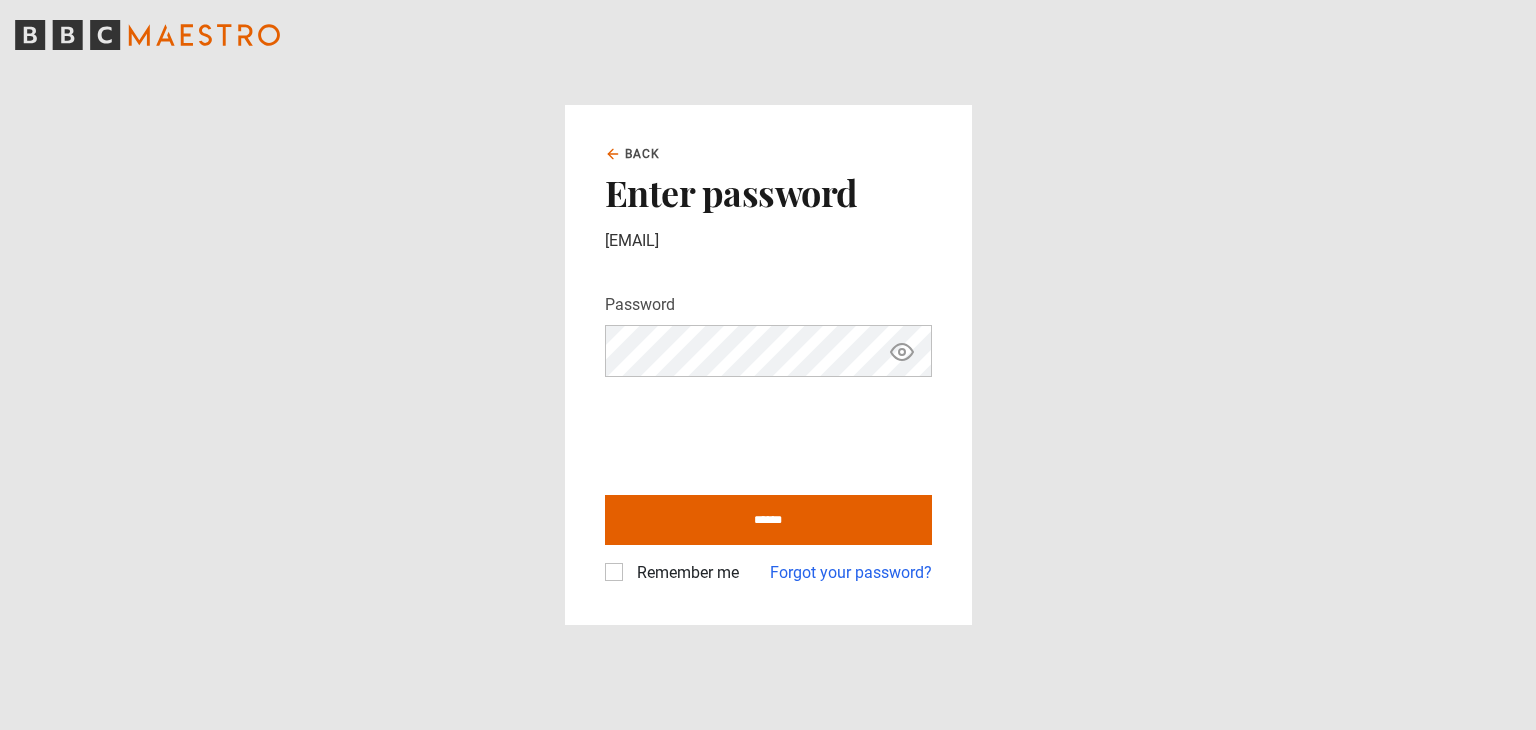 click 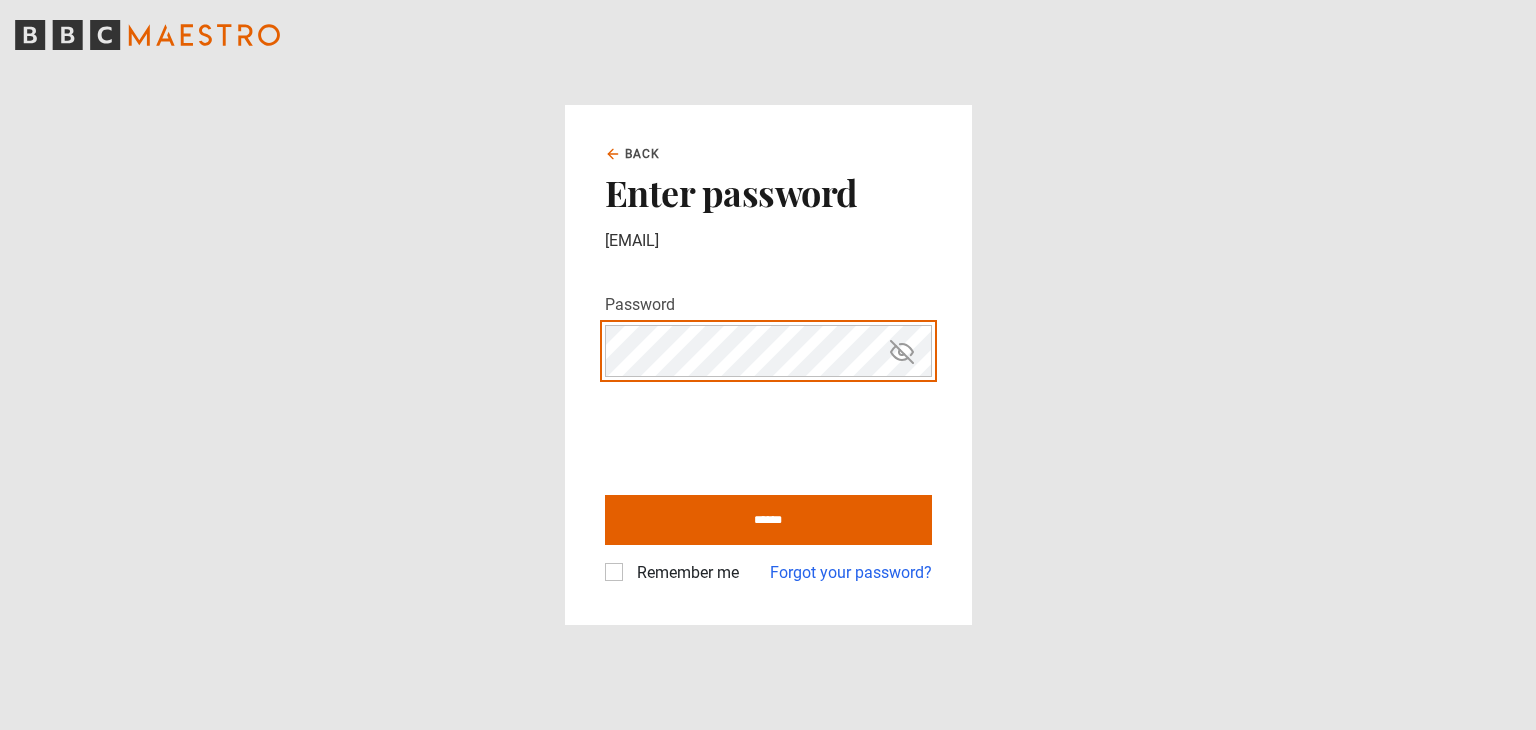 click on "******" at bounding box center [768, 520] 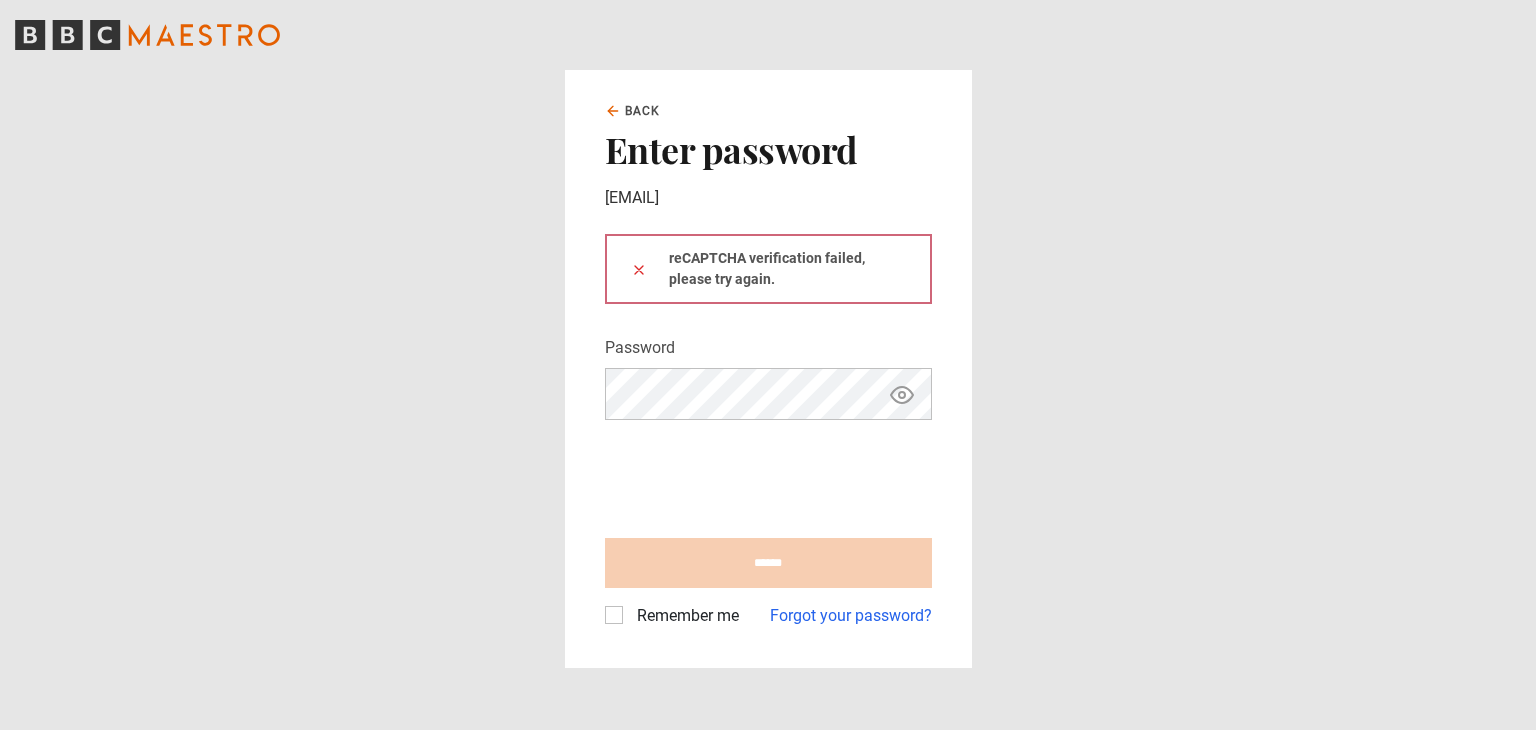 scroll, scrollTop: 0, scrollLeft: 0, axis: both 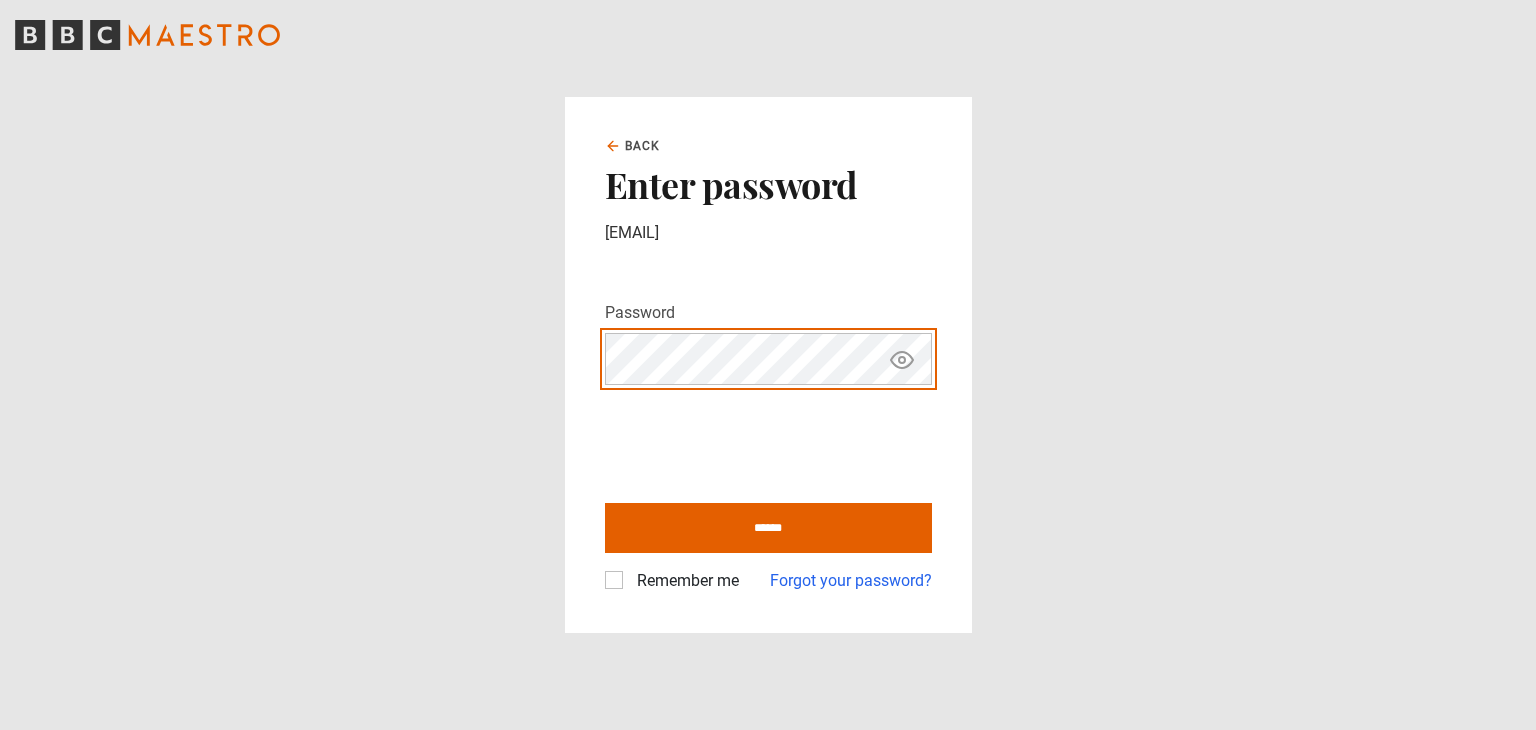click on "******" at bounding box center (768, 528) 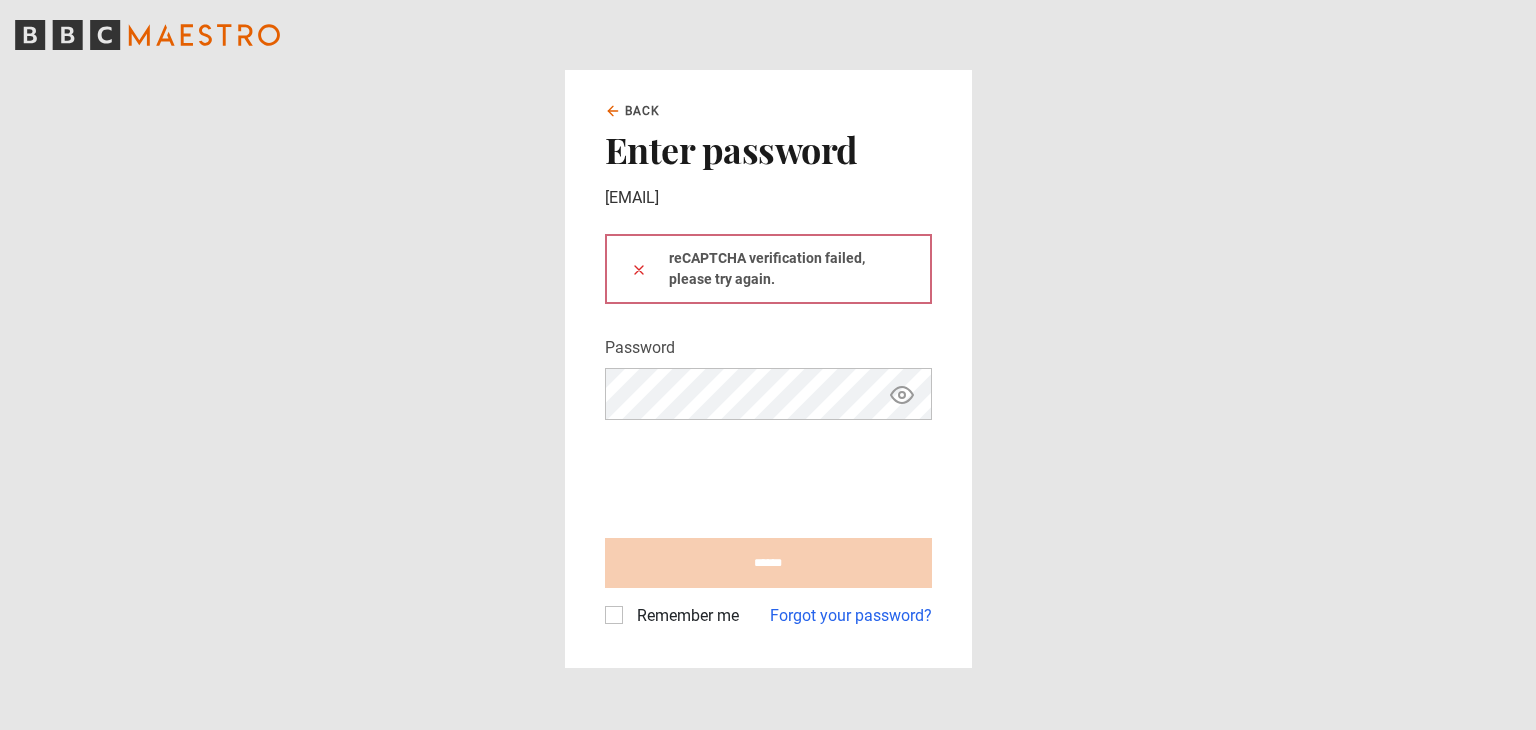 scroll, scrollTop: 0, scrollLeft: 0, axis: both 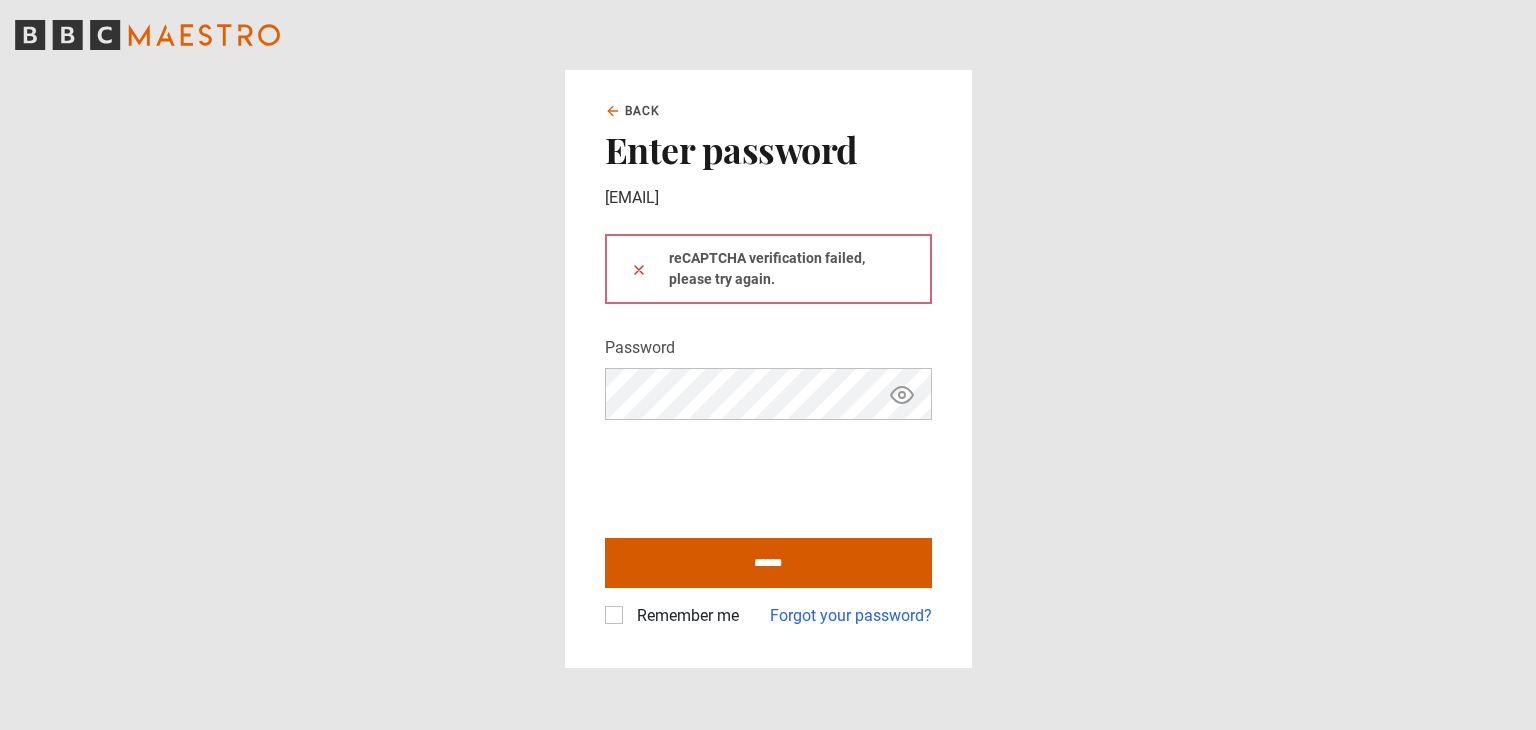 click on "******" at bounding box center (768, 563) 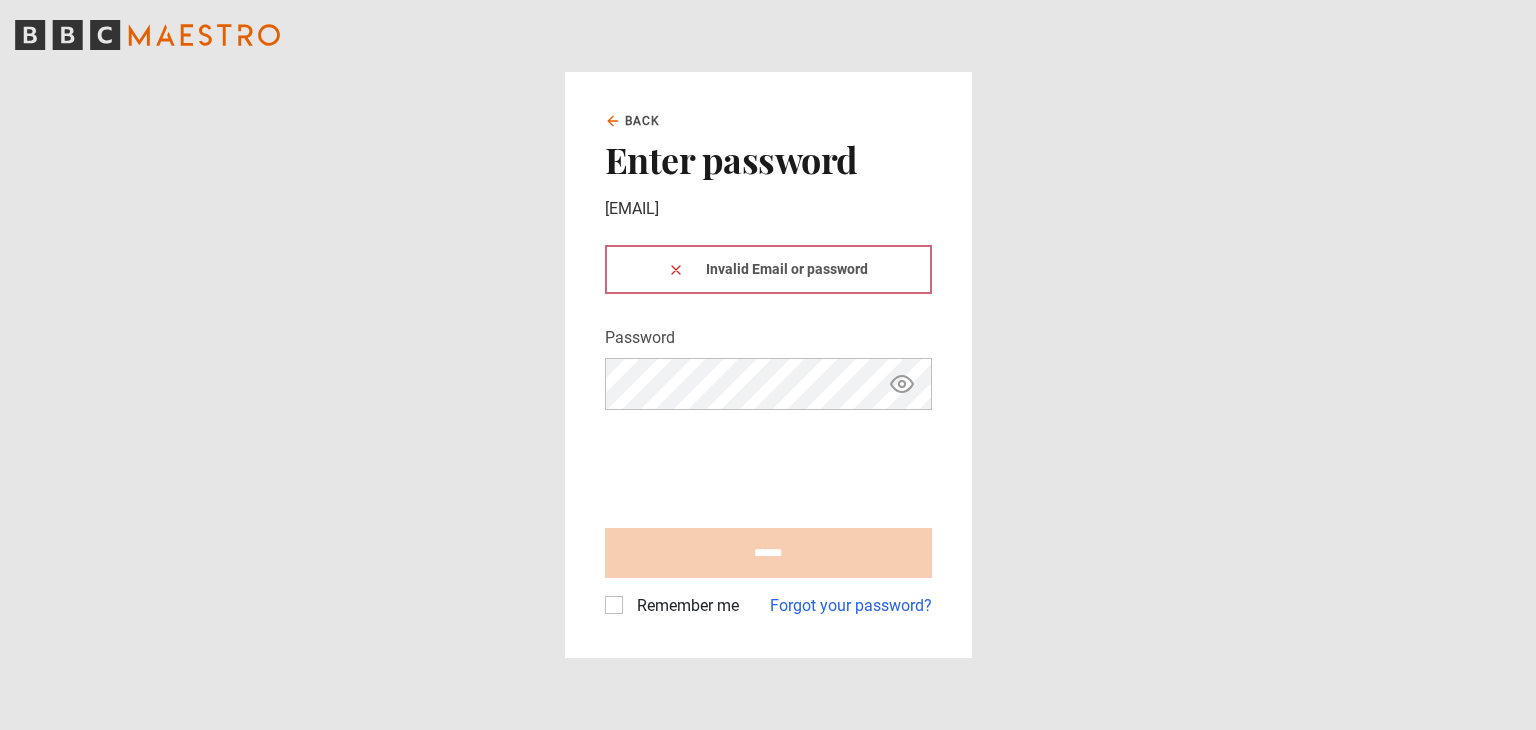 scroll, scrollTop: 0, scrollLeft: 0, axis: both 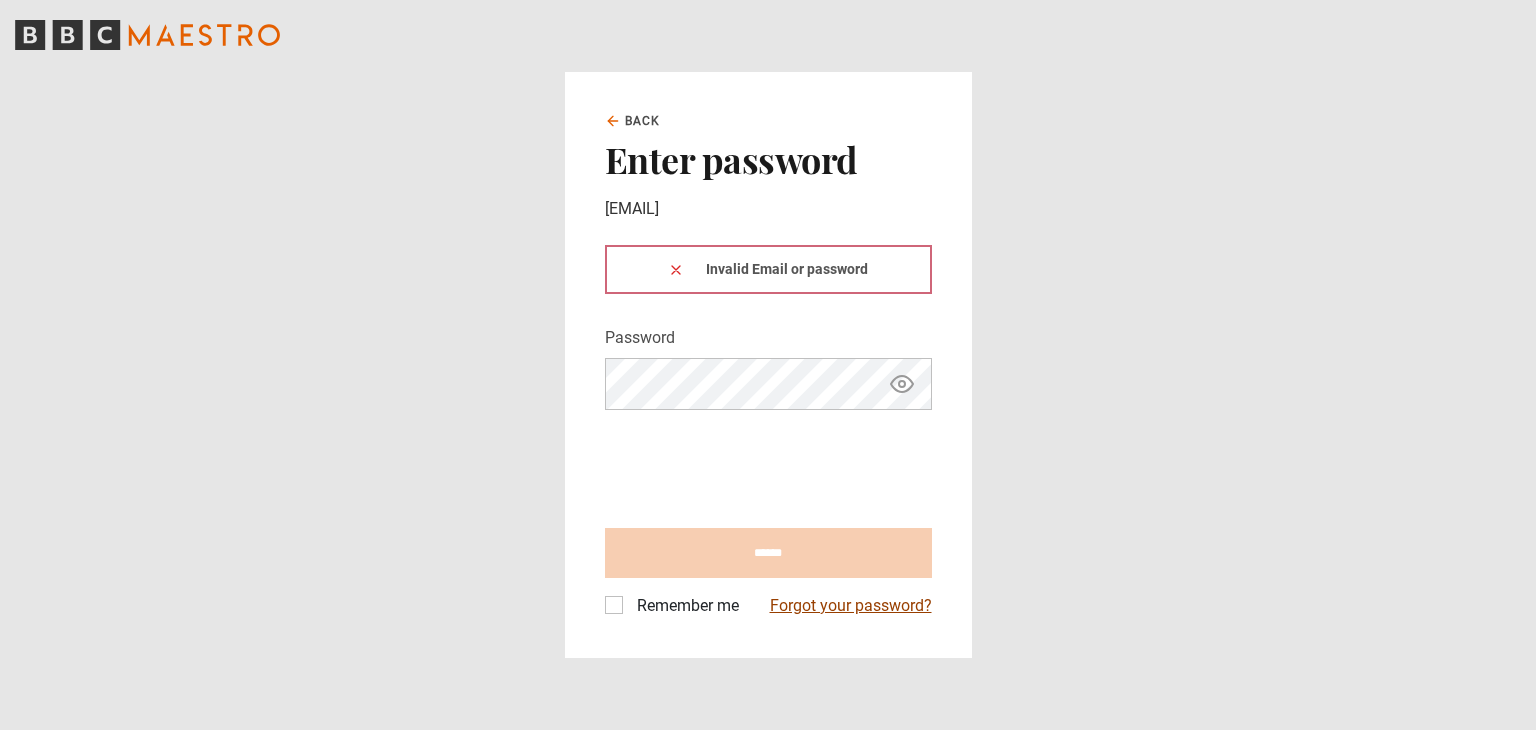 click on "Forgot your password?" at bounding box center (851, 606) 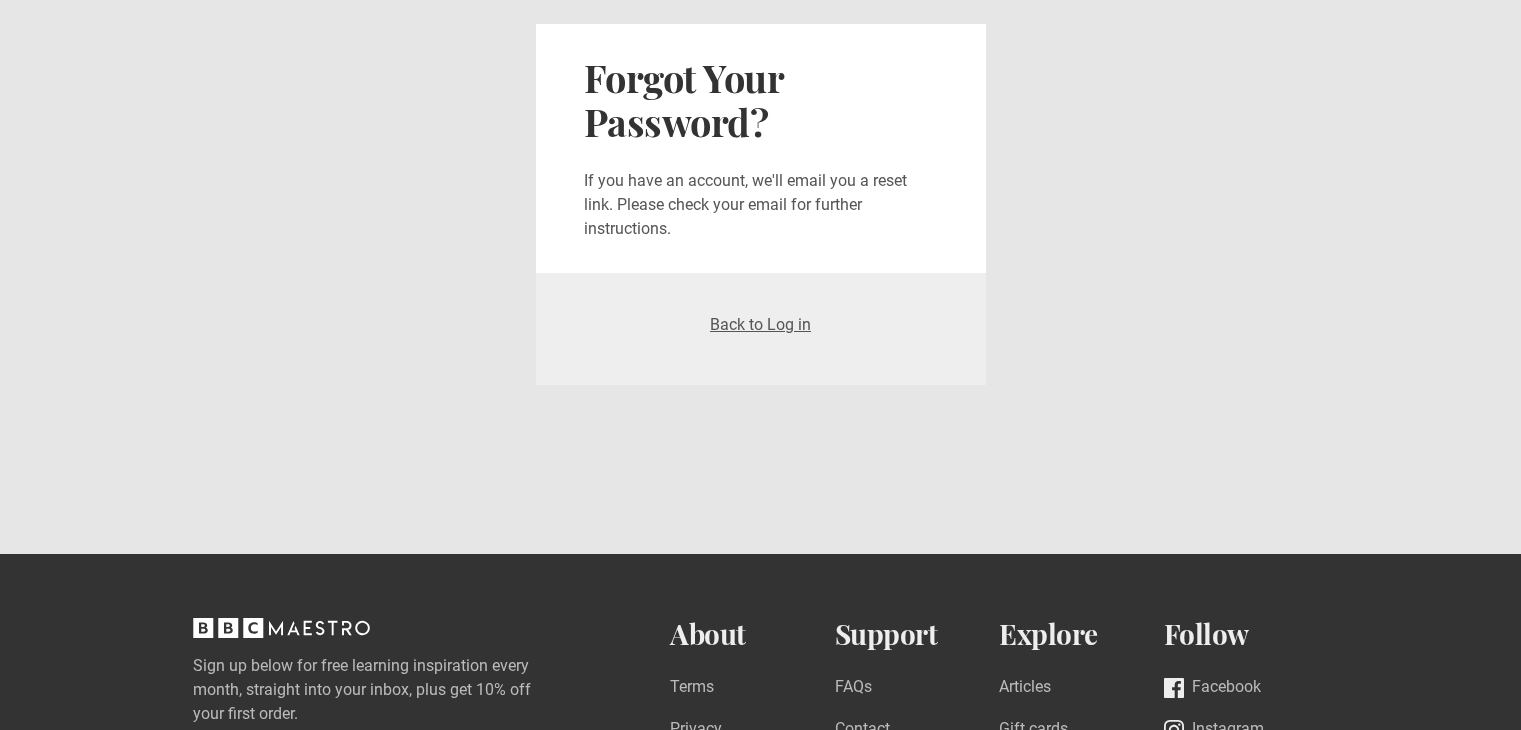 scroll, scrollTop: 0, scrollLeft: 0, axis: both 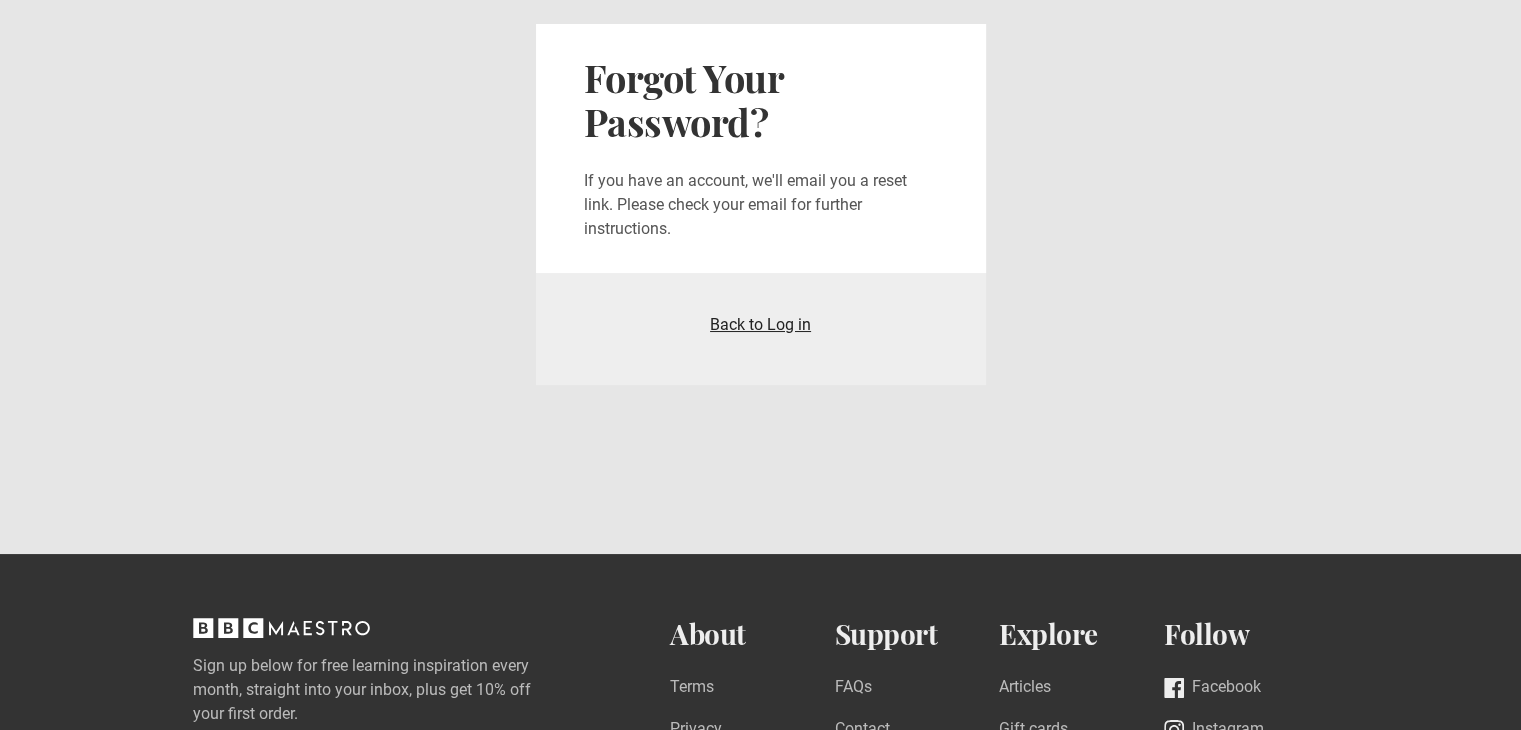 click on "Back to Log in" at bounding box center (760, 324) 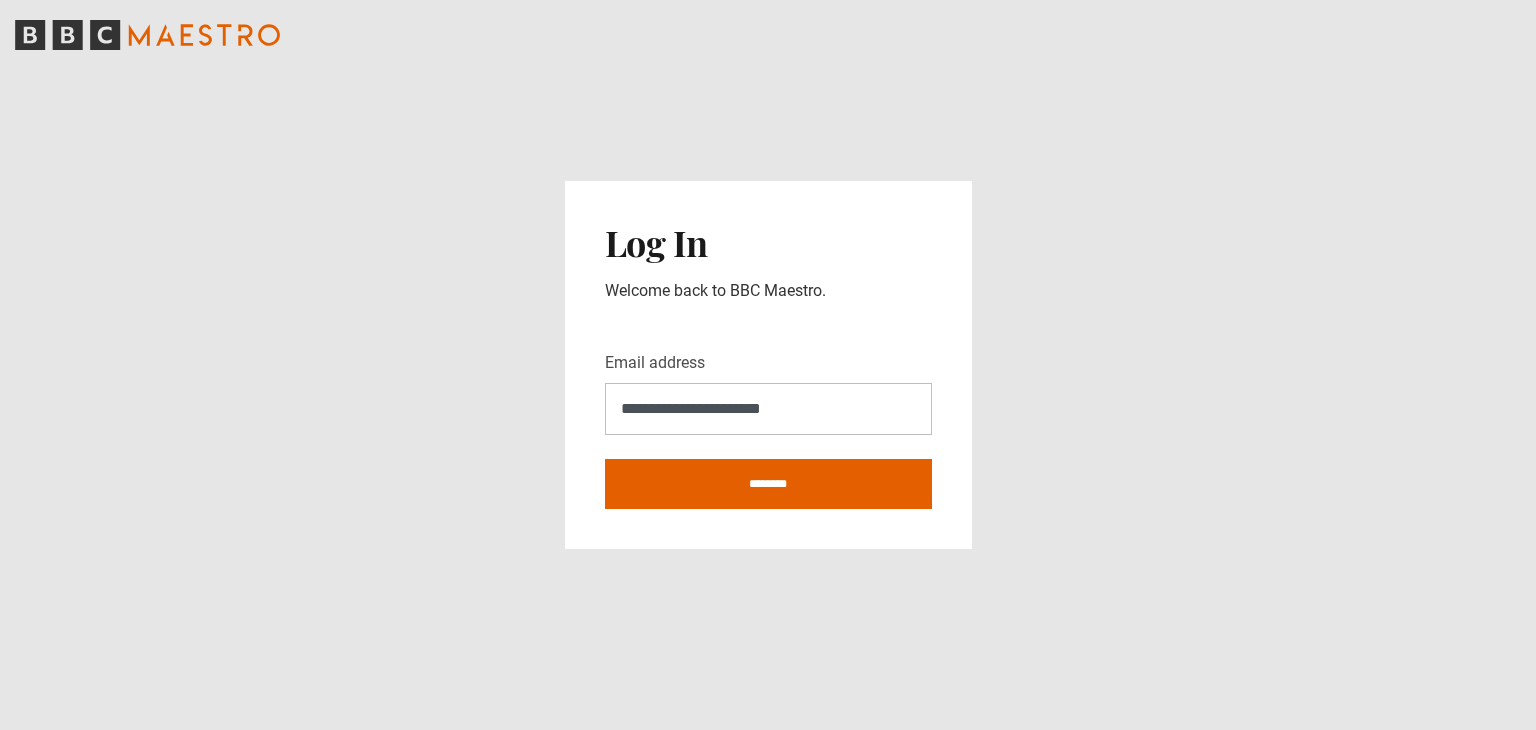 scroll, scrollTop: 0, scrollLeft: 0, axis: both 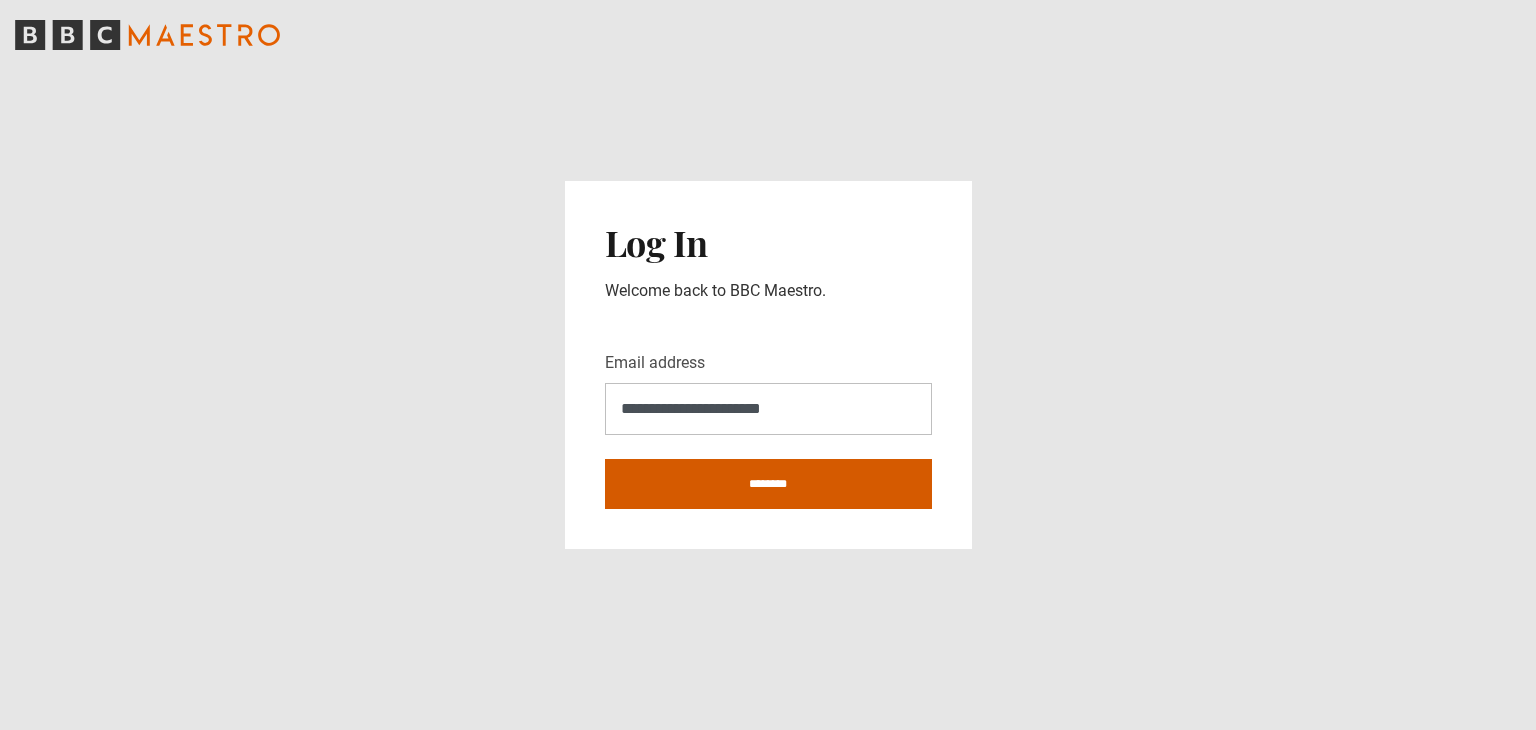 click on "********" at bounding box center (768, 484) 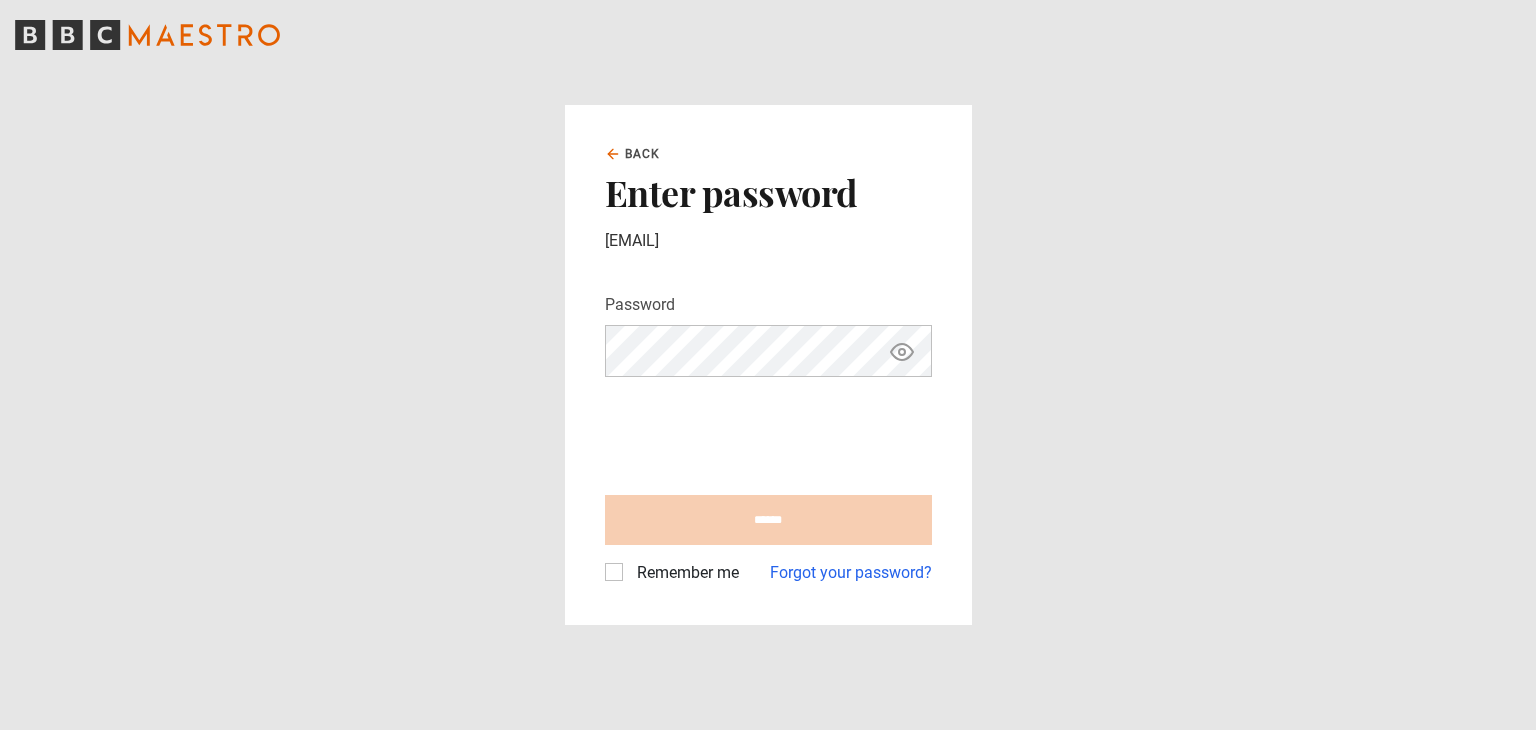 scroll, scrollTop: 0, scrollLeft: 0, axis: both 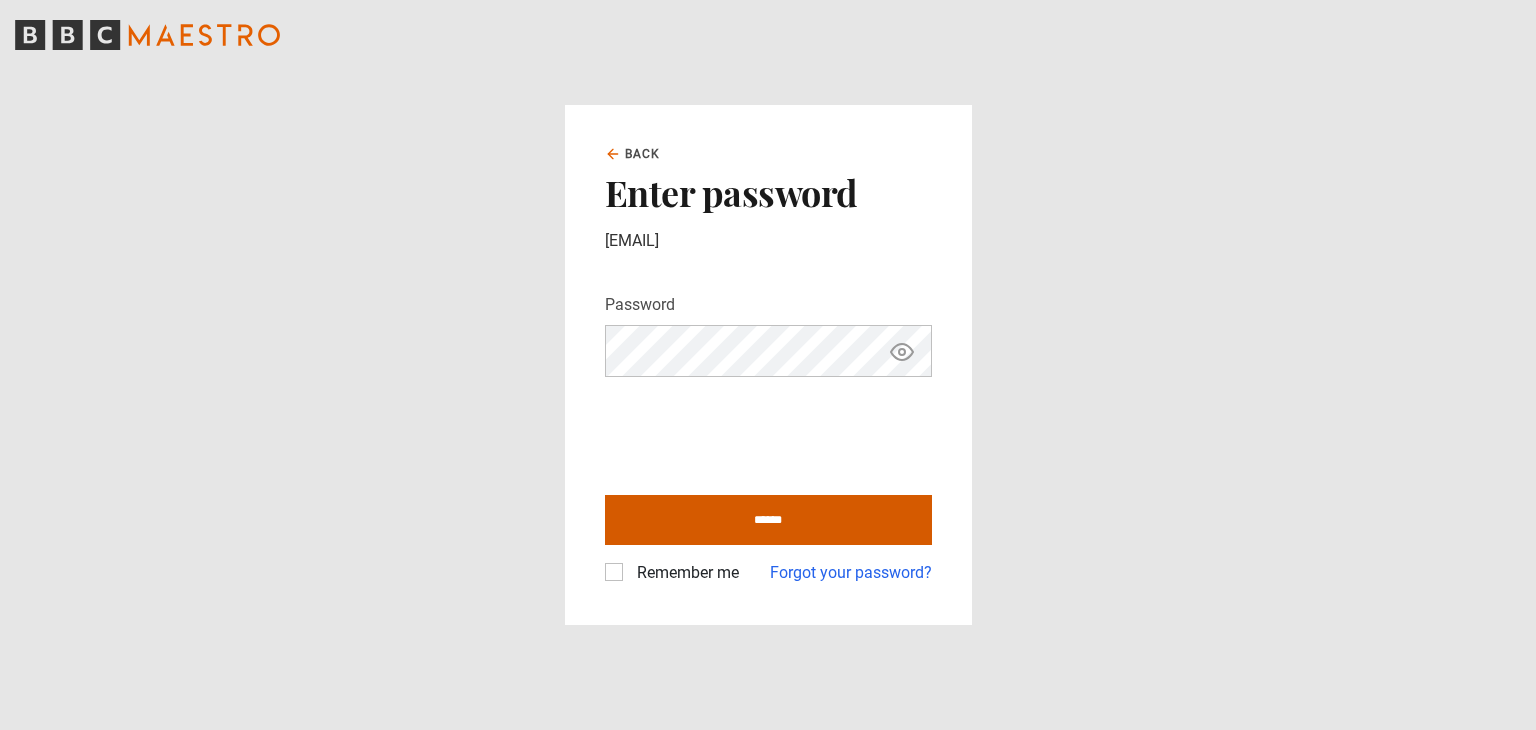click on "******" at bounding box center (768, 520) 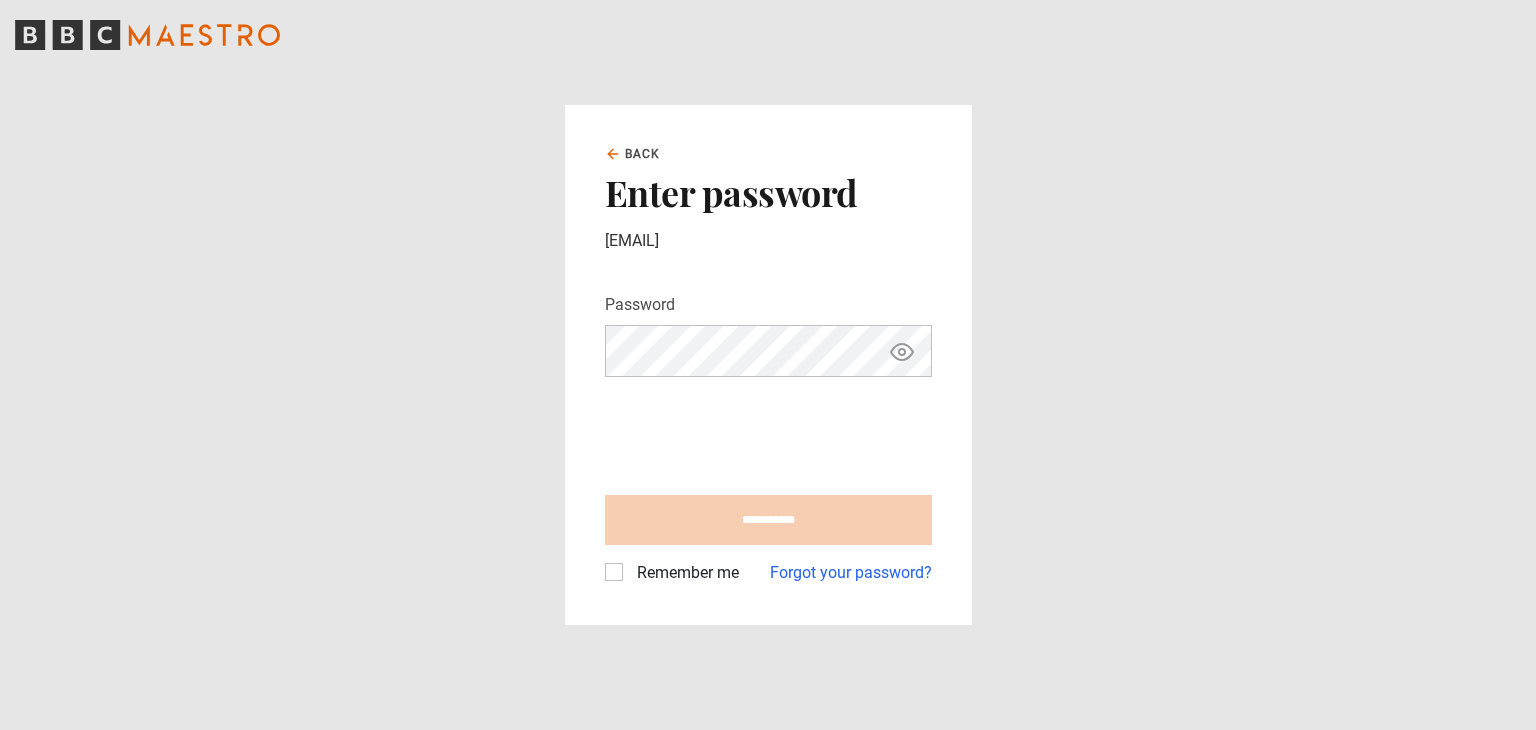type on "**********" 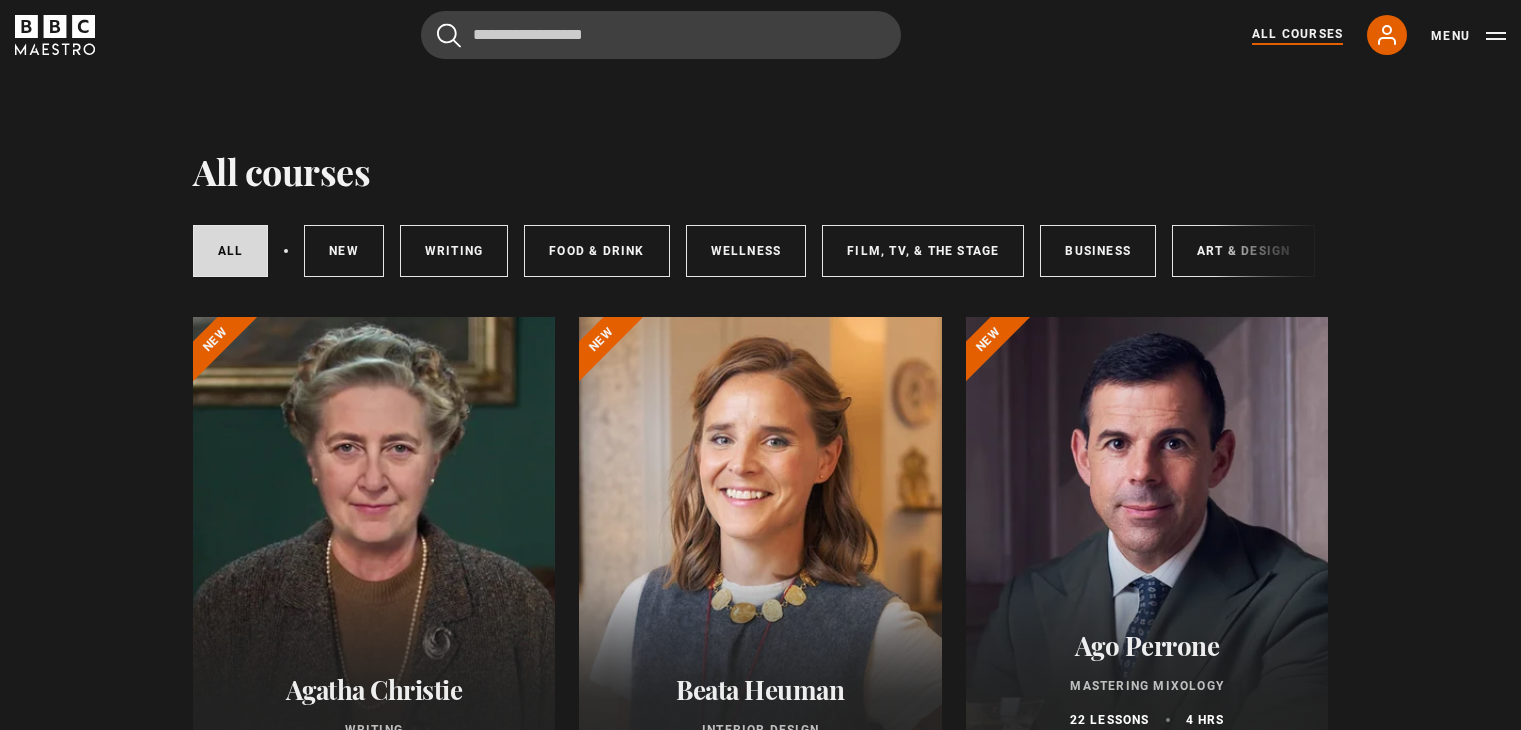 scroll, scrollTop: 0, scrollLeft: 0, axis: both 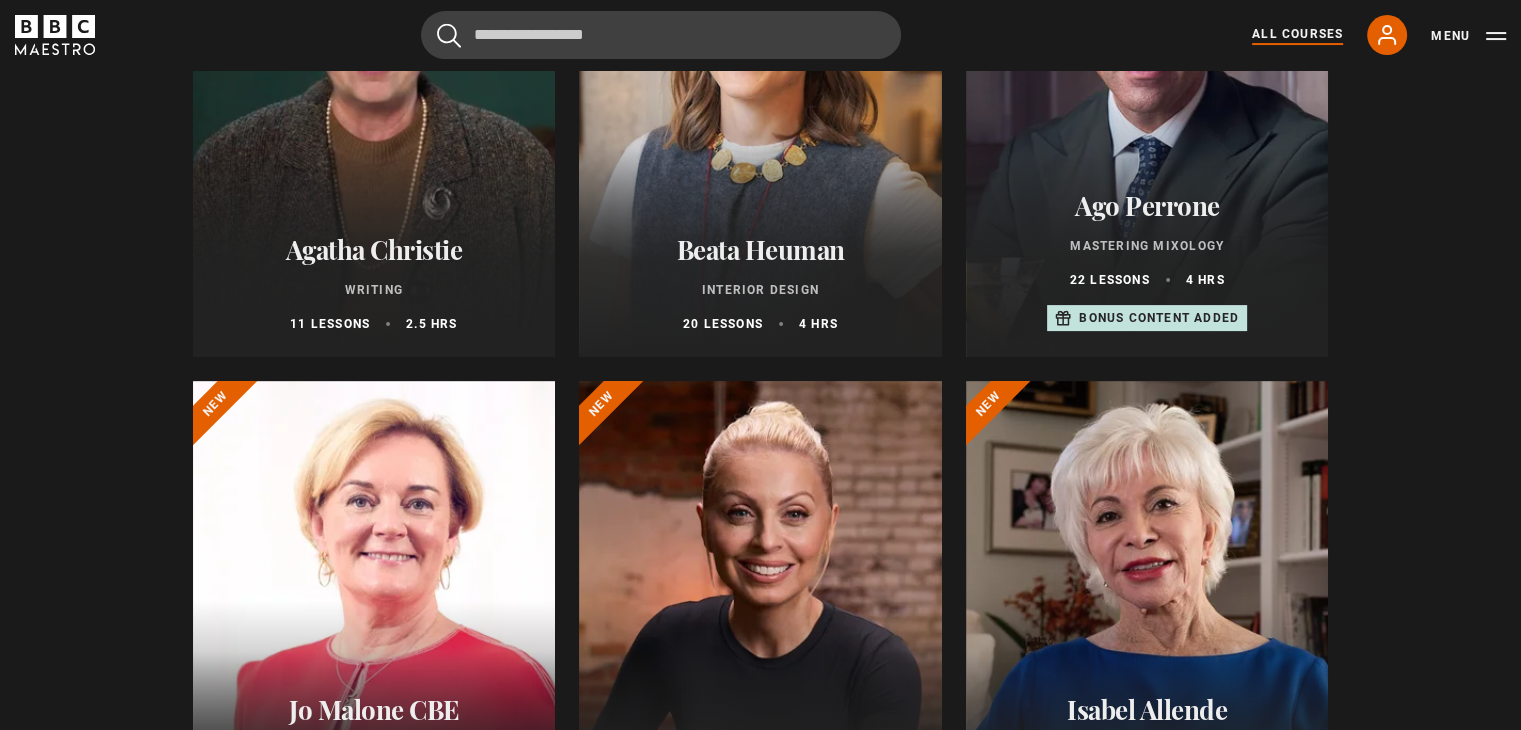 click at bounding box center [760, 621] 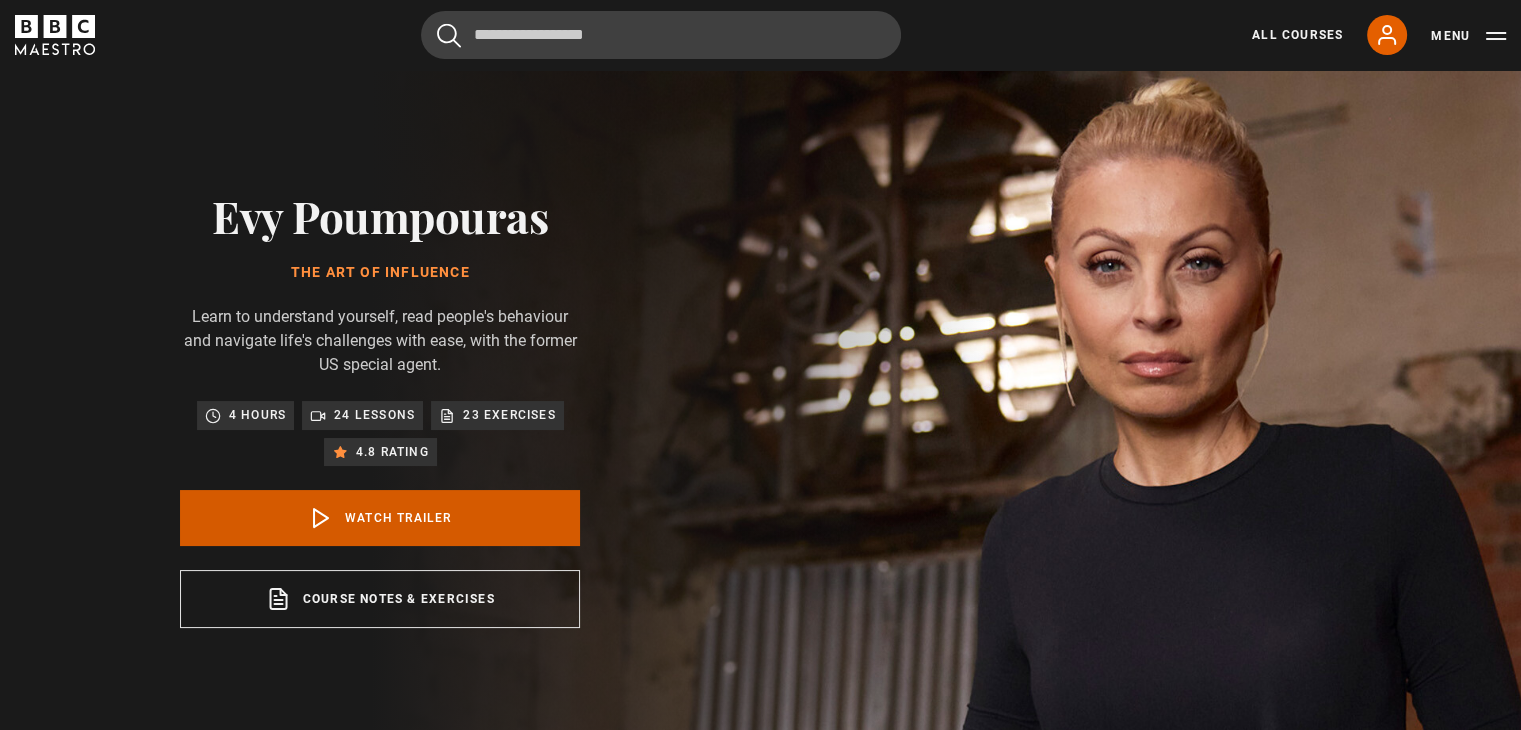scroll, scrollTop: 40, scrollLeft: 0, axis: vertical 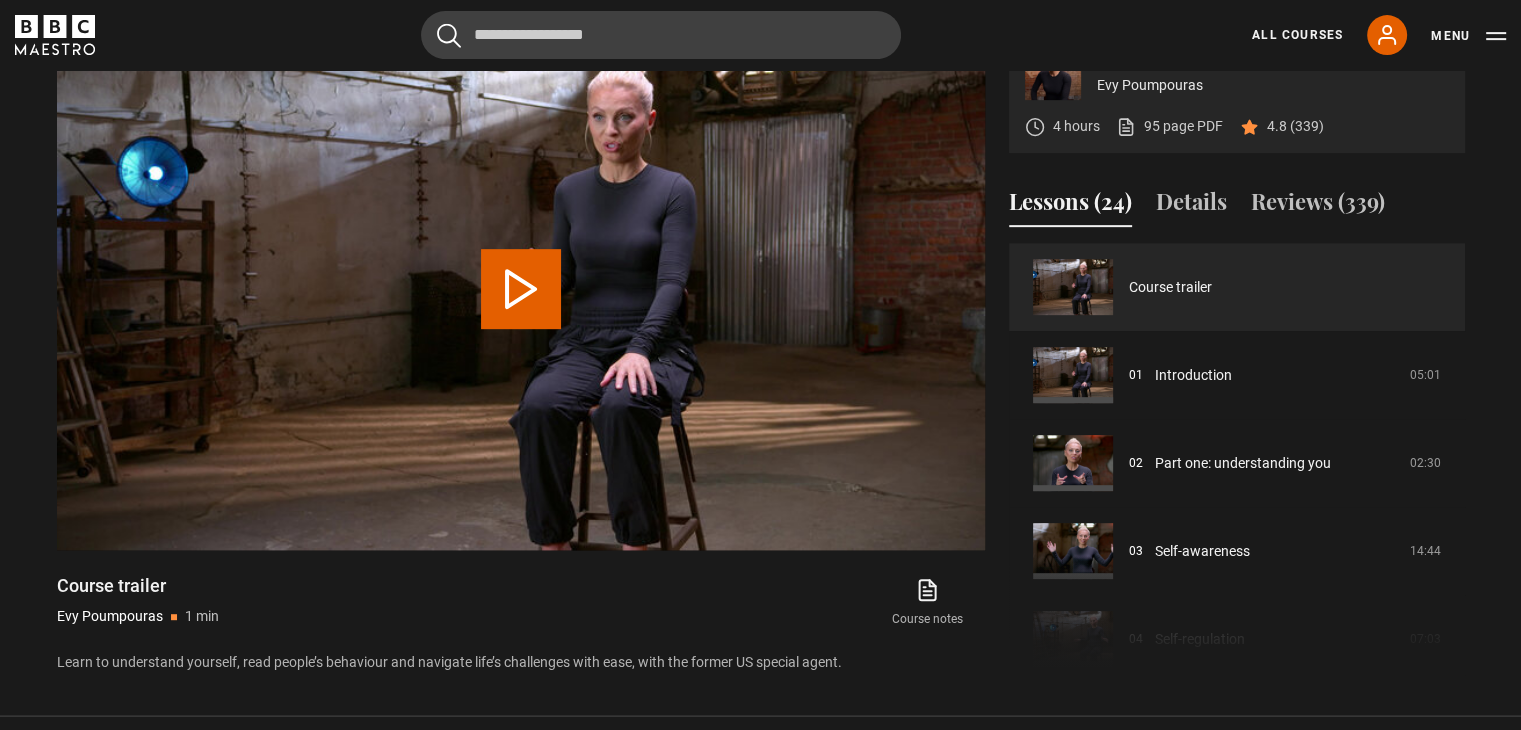 click on "Lessons (24)" at bounding box center (1070, 206) 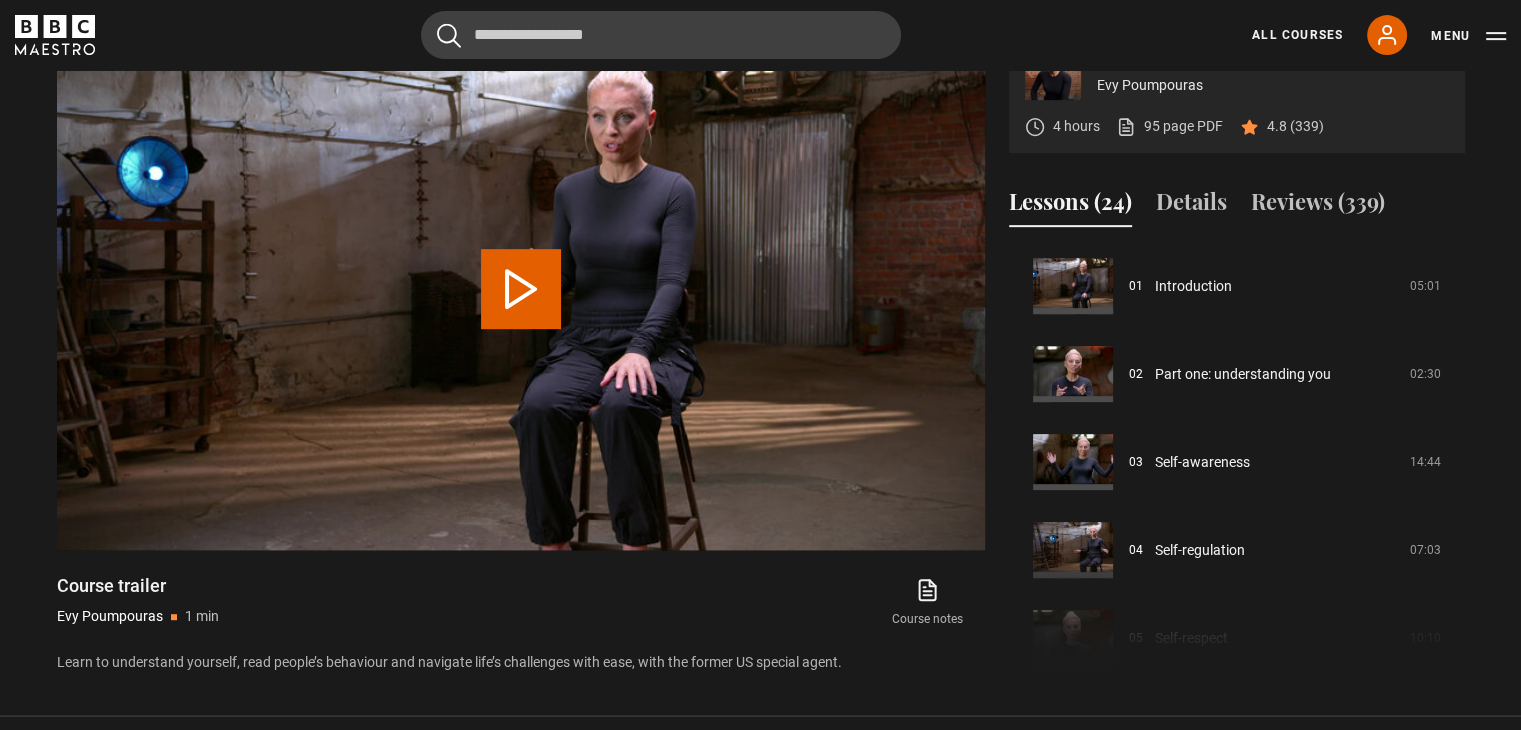 scroll, scrollTop: 89, scrollLeft: 0, axis: vertical 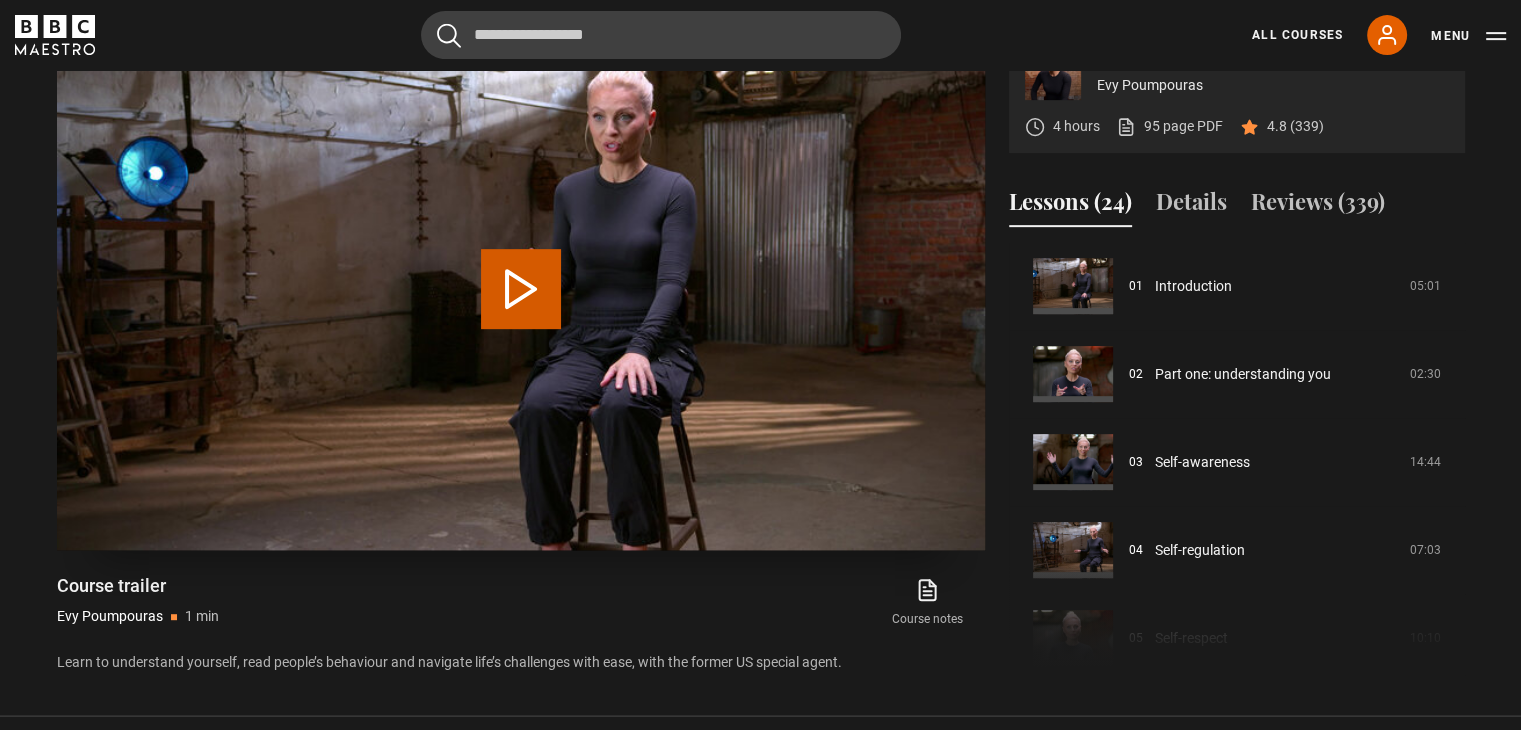 click on "Play Video" at bounding box center [521, 289] 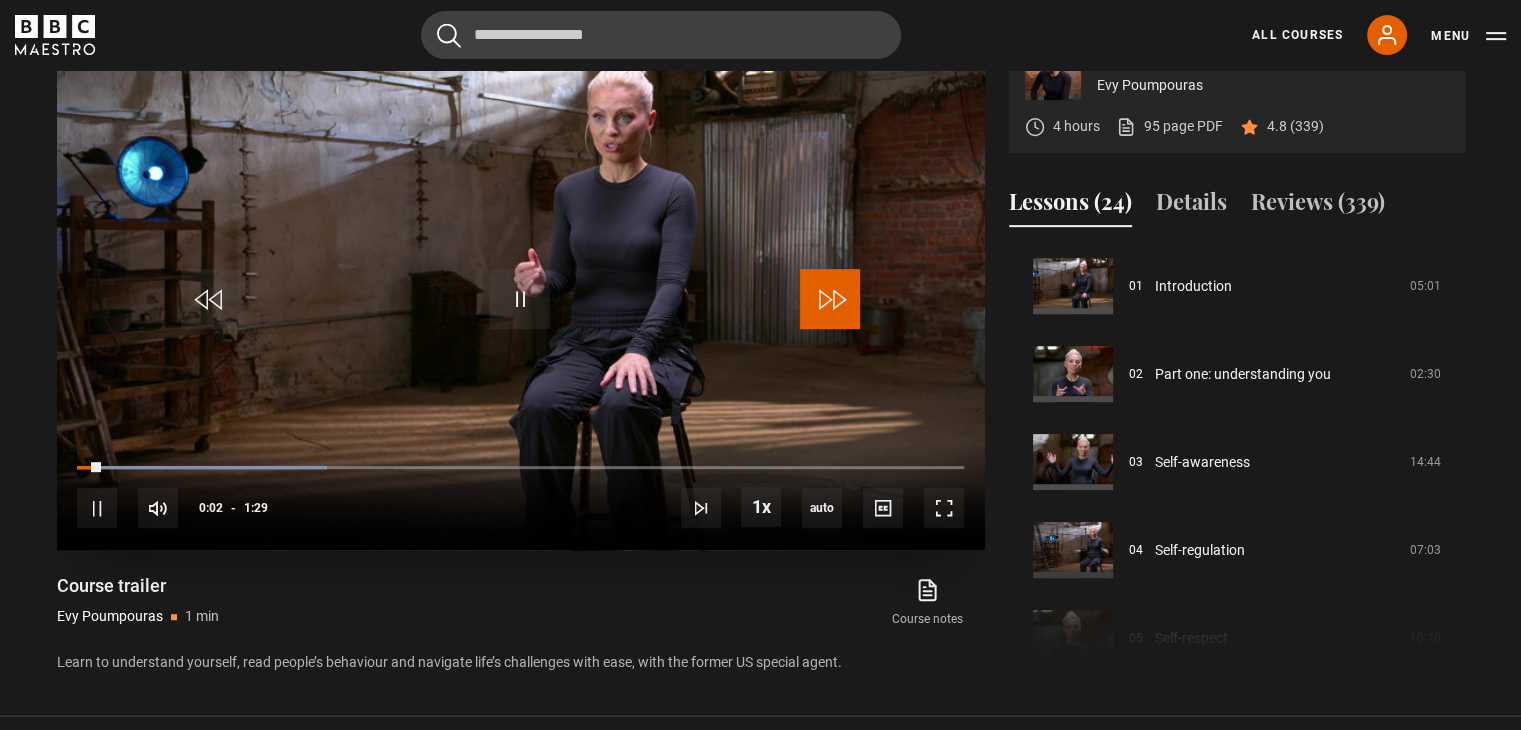 click at bounding box center [830, 299] 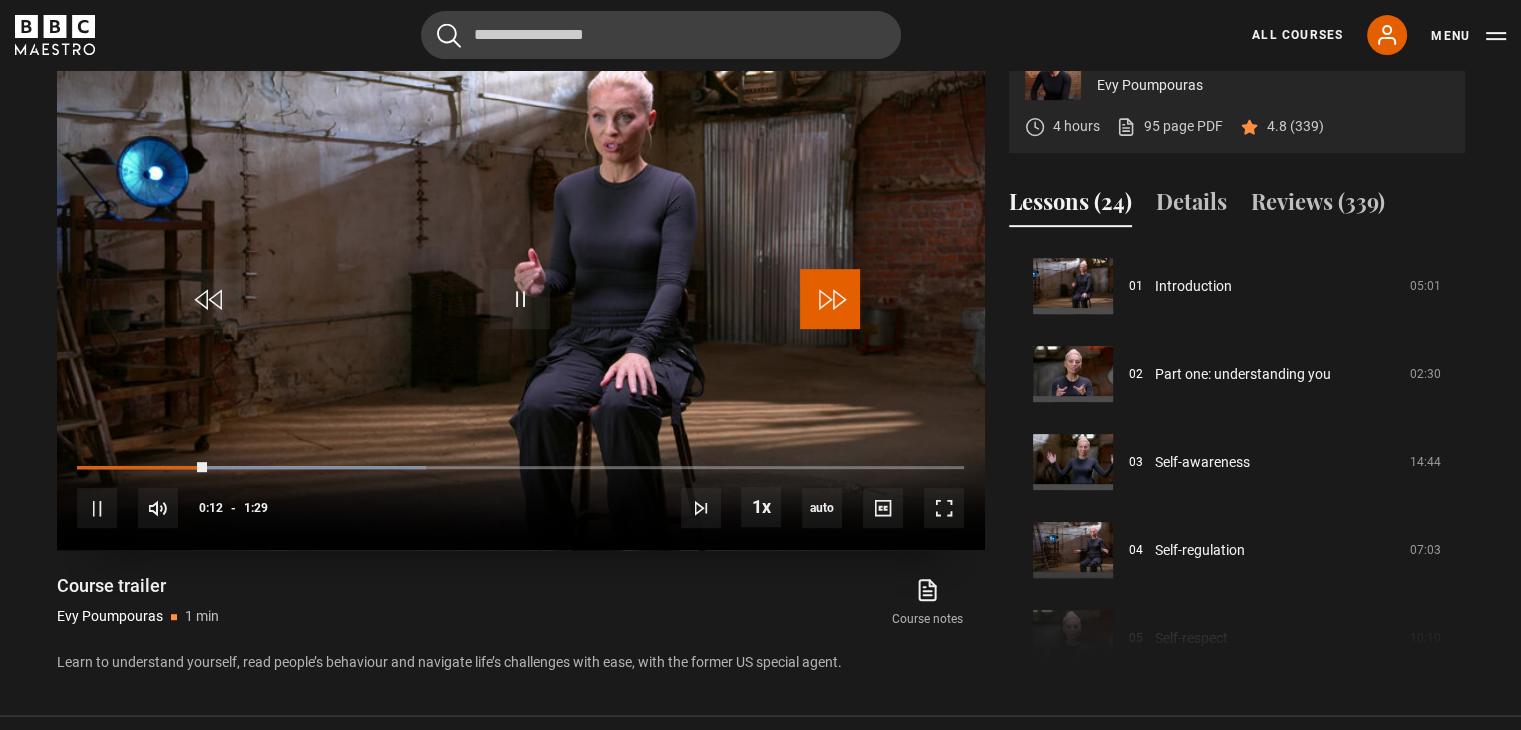 click at bounding box center [830, 299] 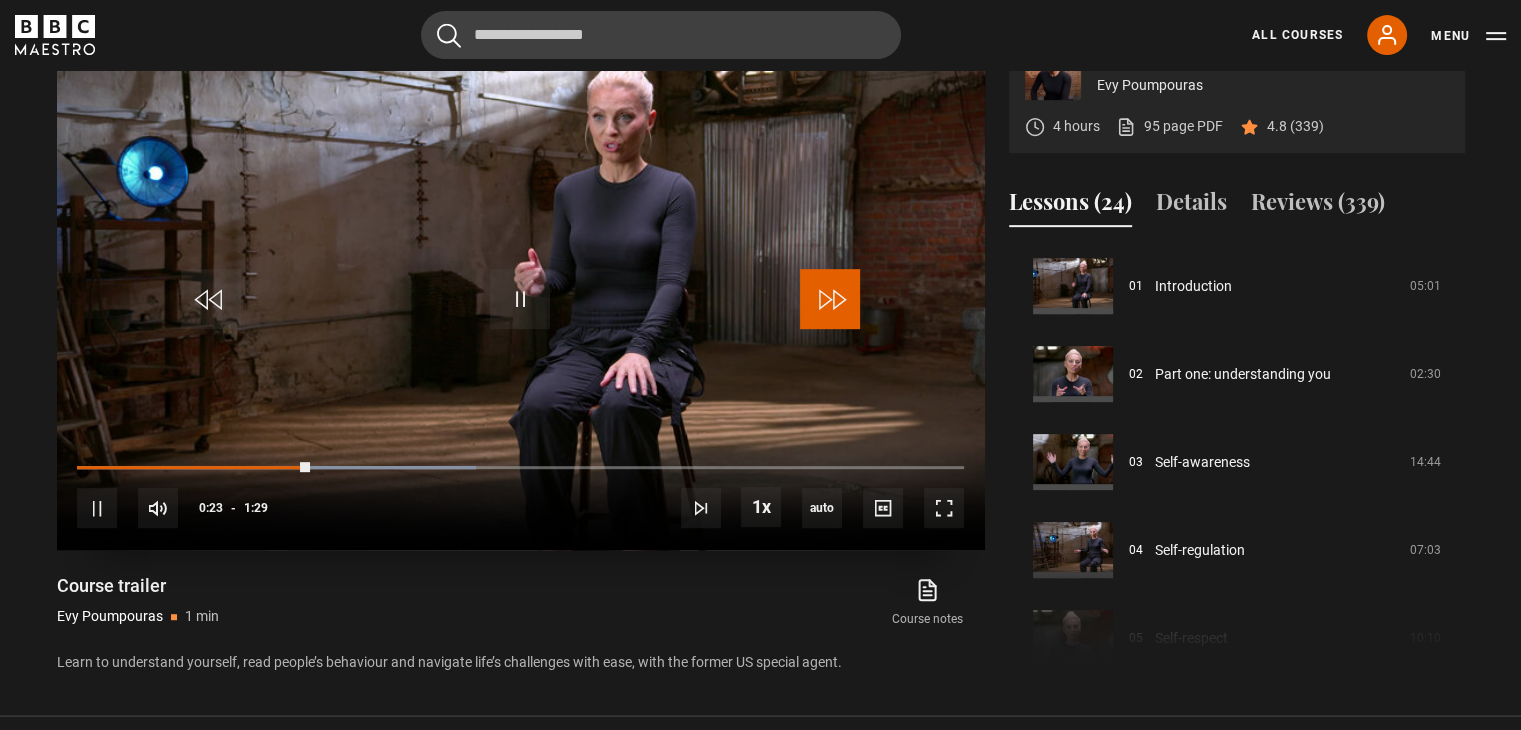 click at bounding box center [830, 299] 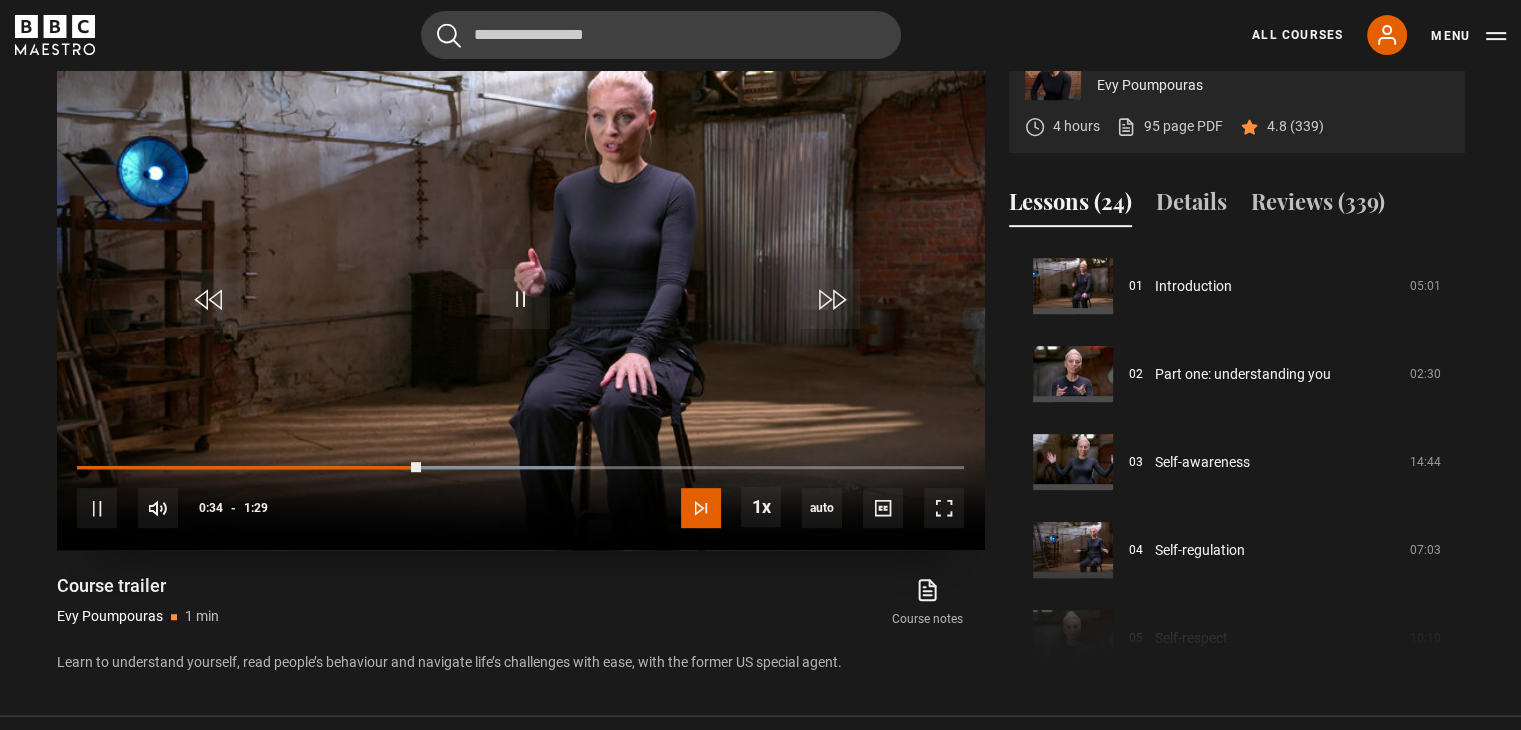click at bounding box center (701, 508) 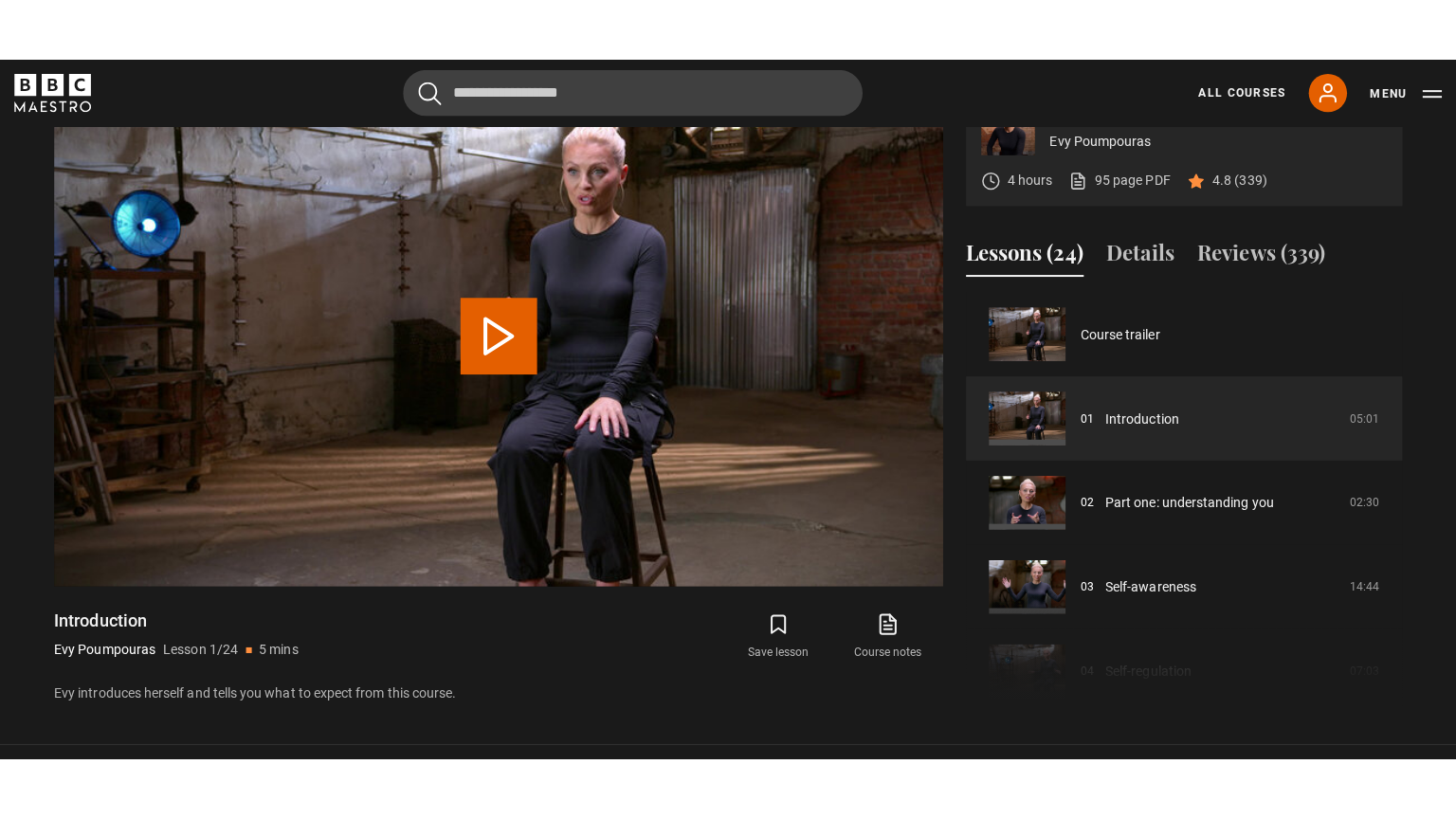 scroll, scrollTop: 785, scrollLeft: 0, axis: vertical 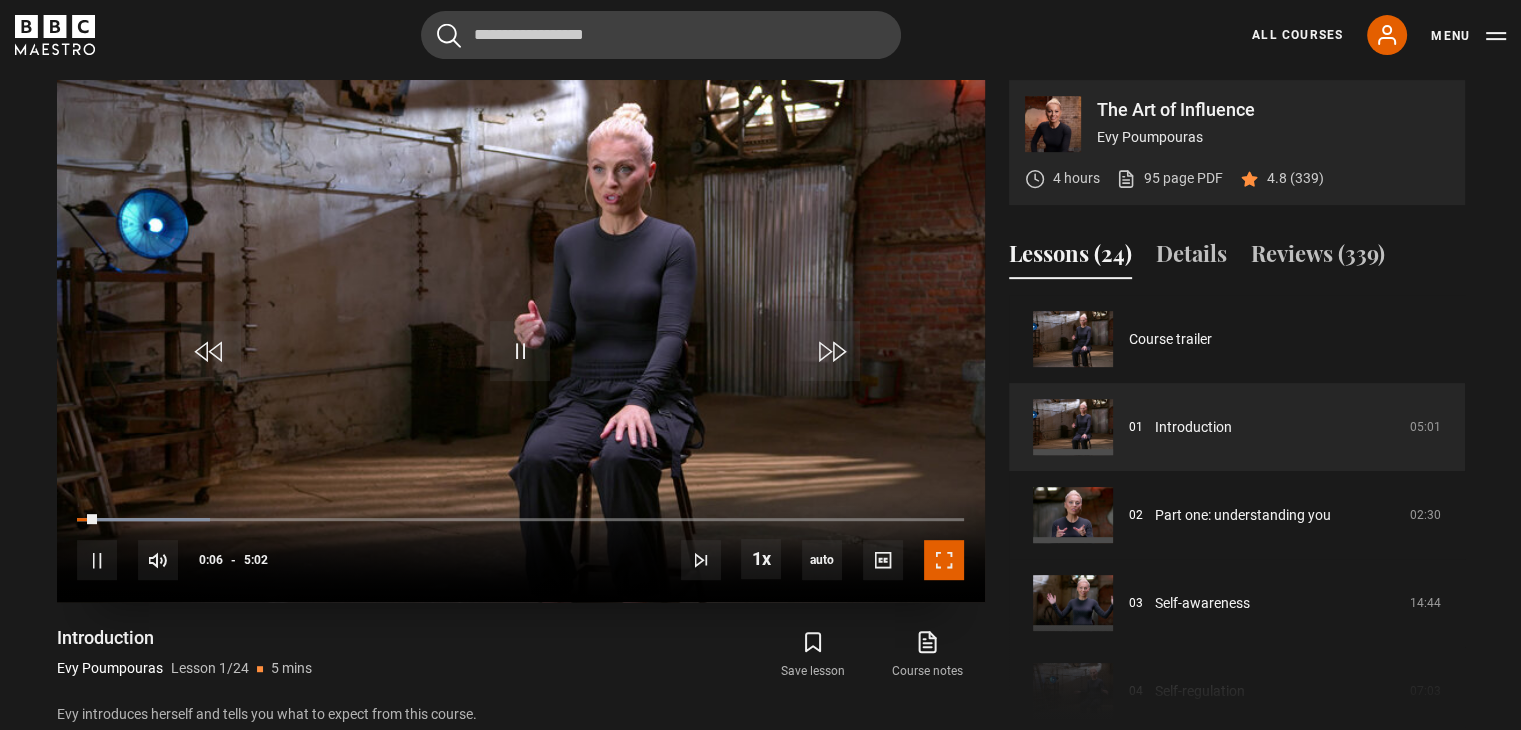 click at bounding box center [944, 560] 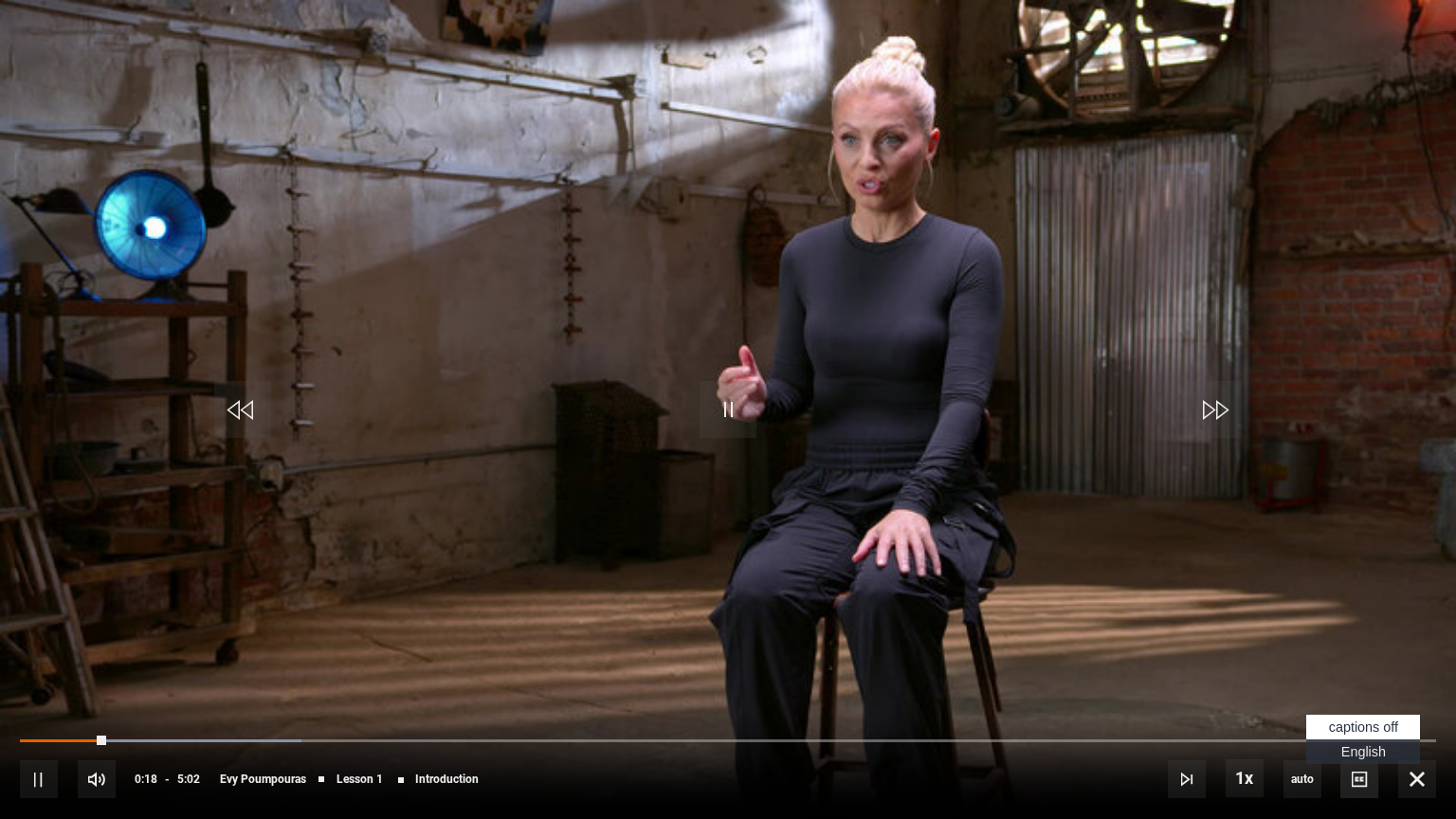 click at bounding box center [1359, 779] 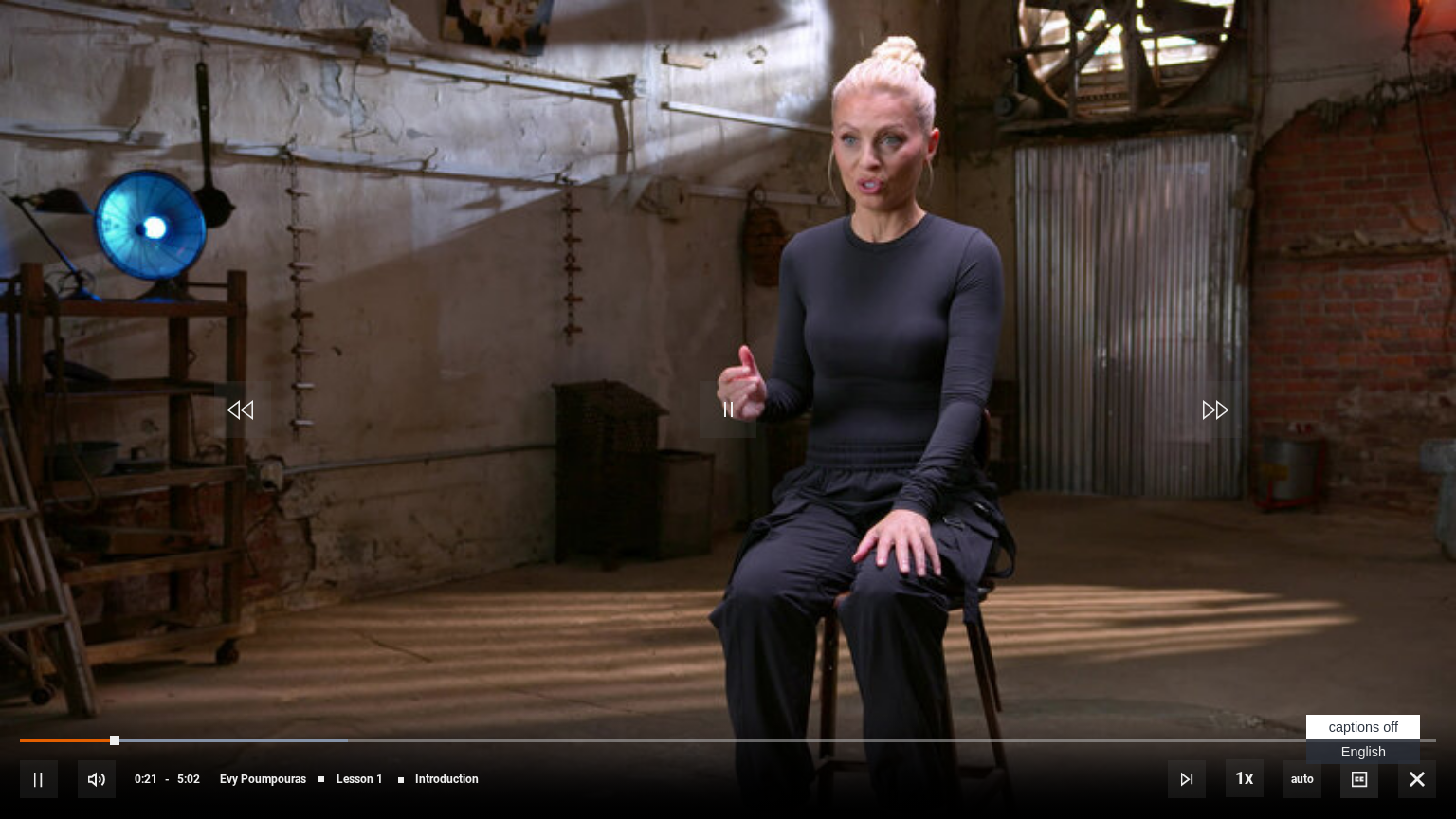 click at bounding box center (1359, 779) 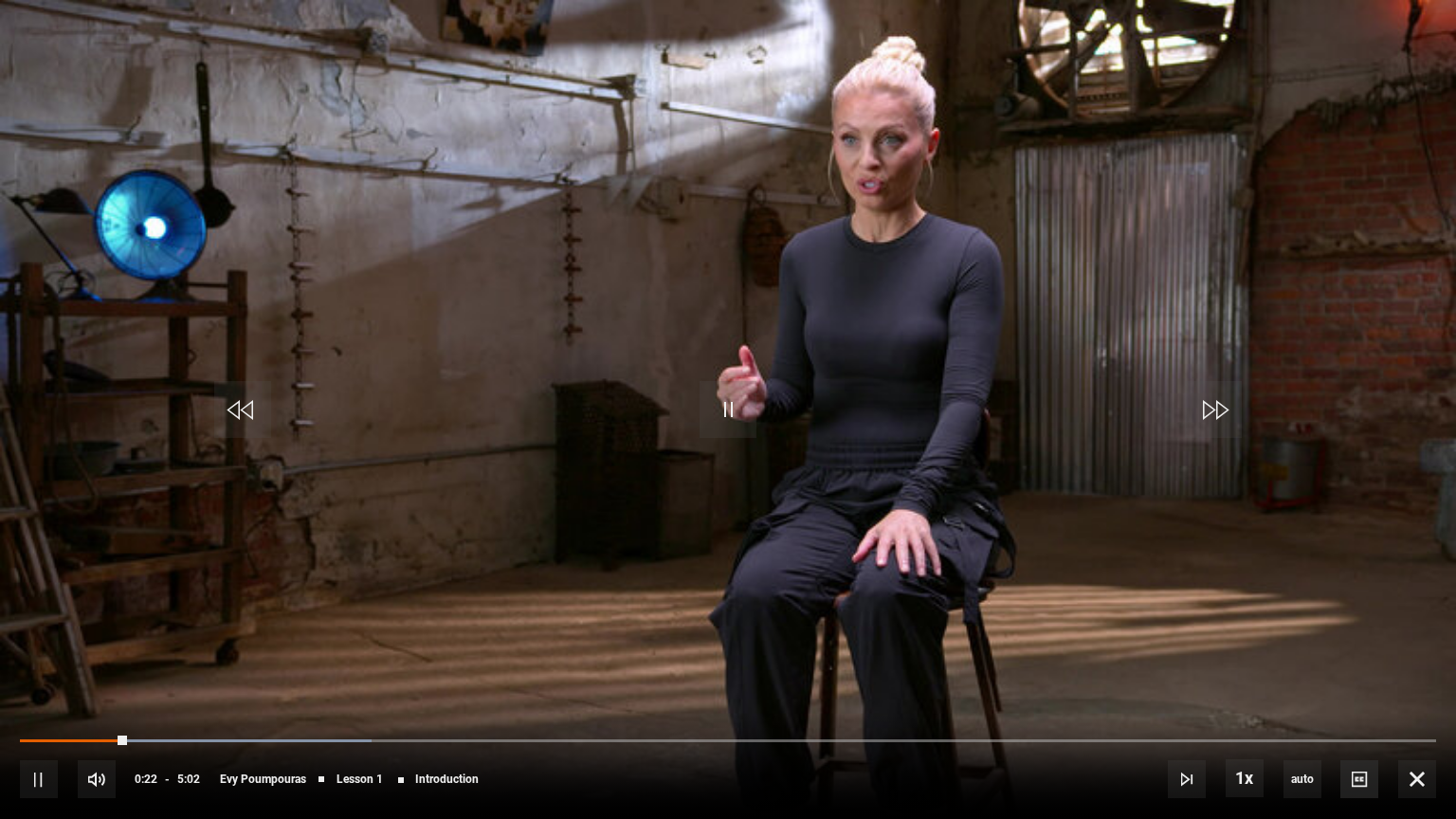 click at bounding box center [1359, 779] 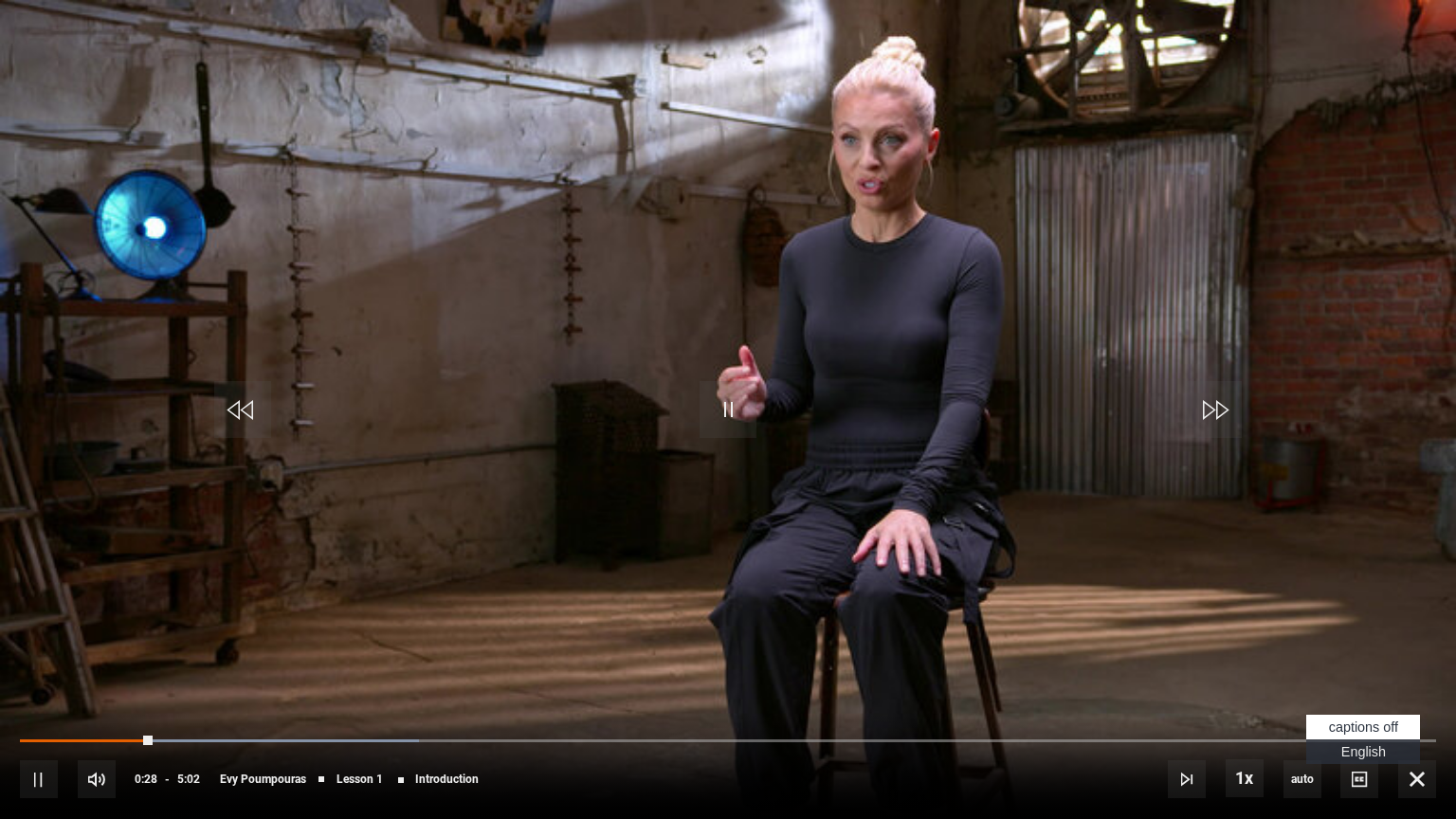 click on "English  Captions" at bounding box center [1363, 752] 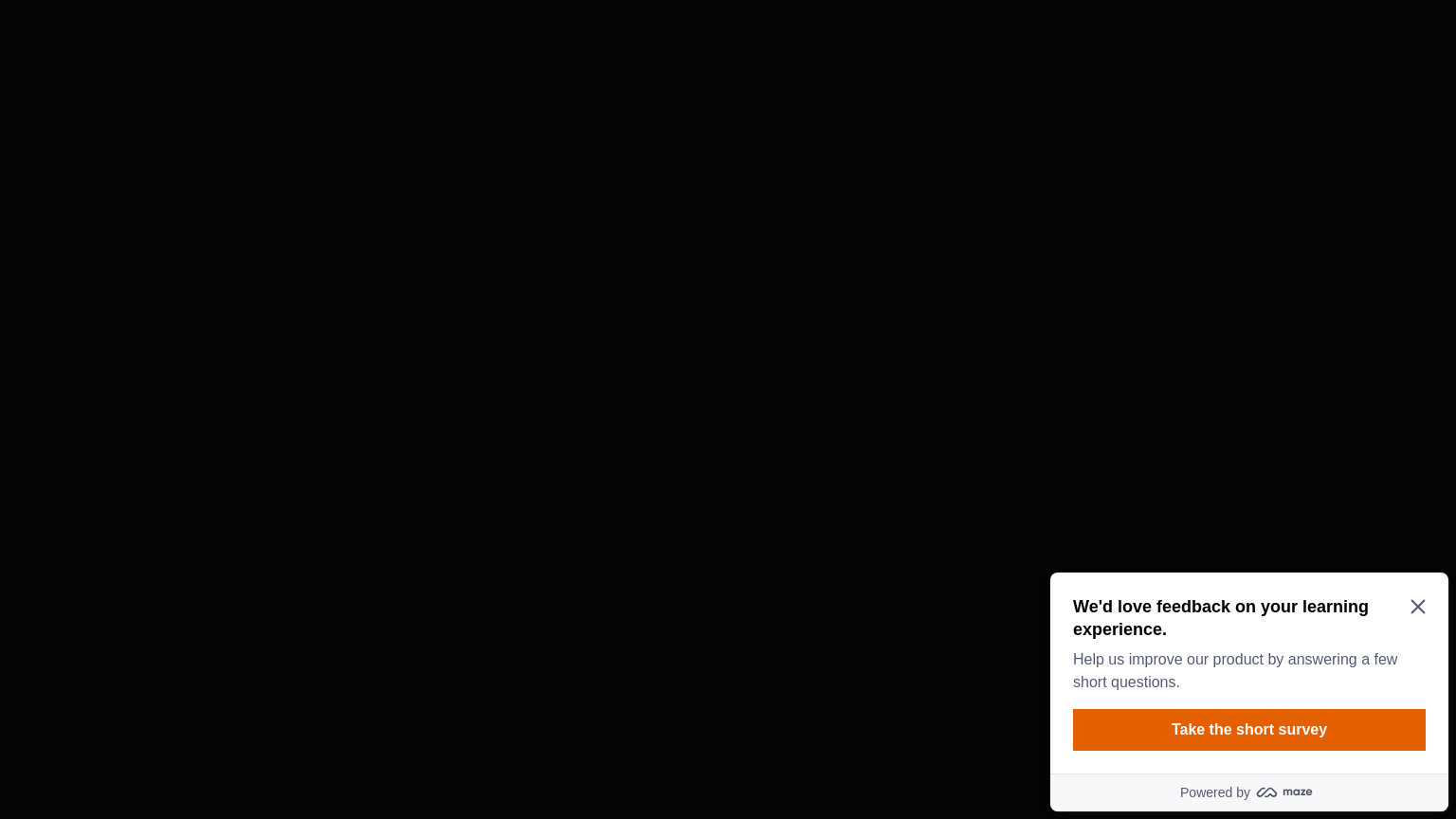scroll, scrollTop: 0, scrollLeft: 0, axis: both 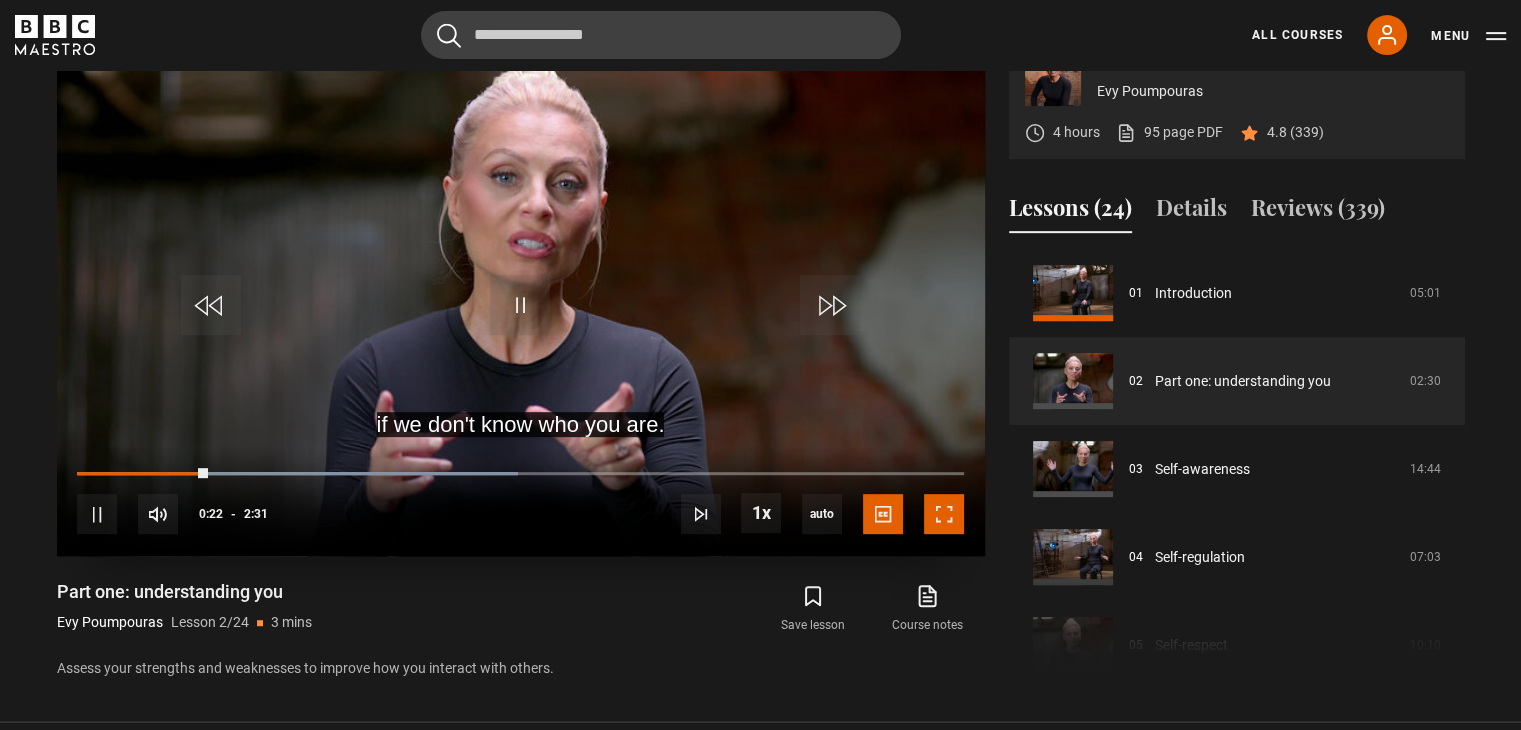 click at bounding box center (944, 514) 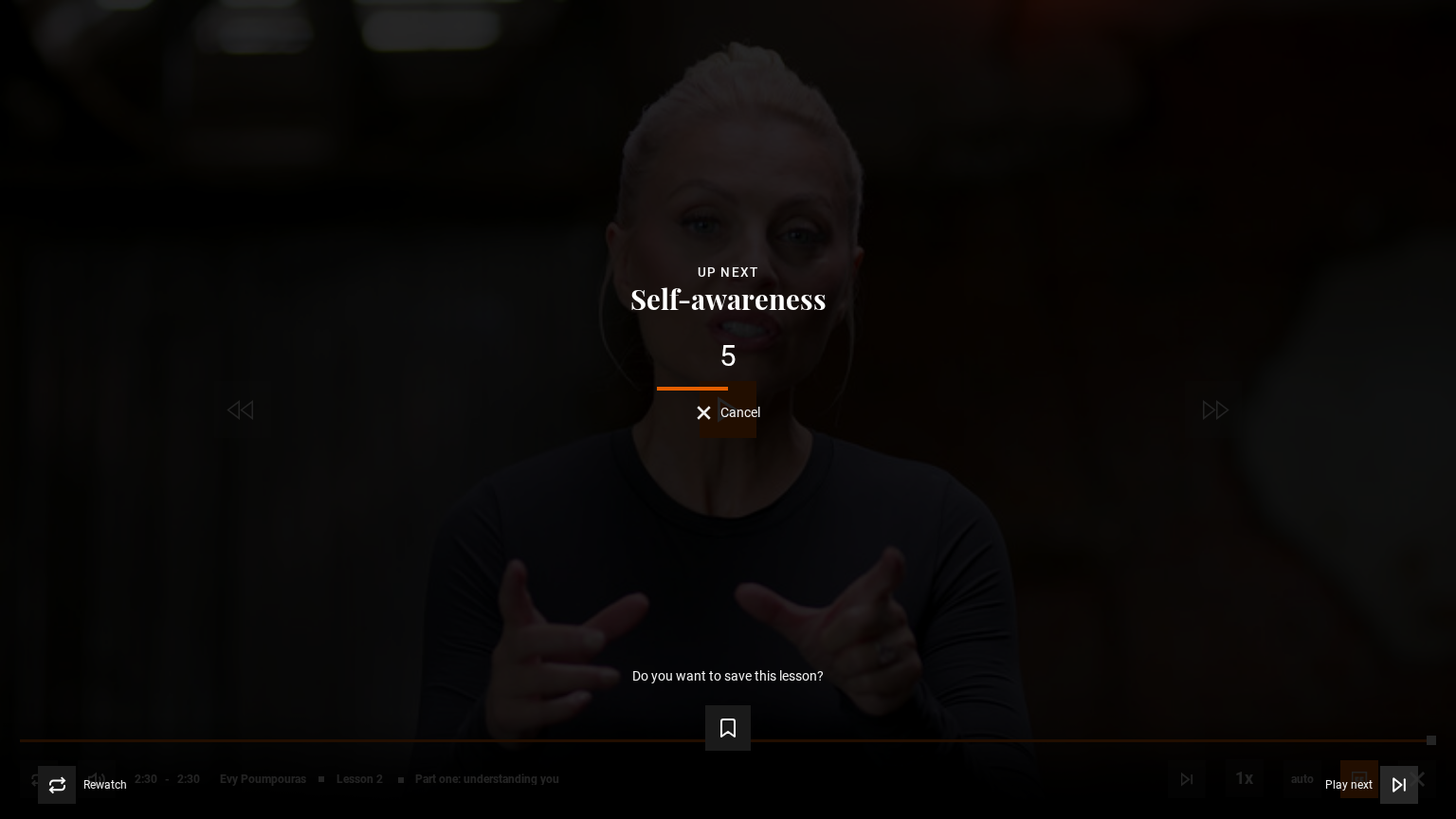 click on "Play next" at bounding box center (1349, 785) 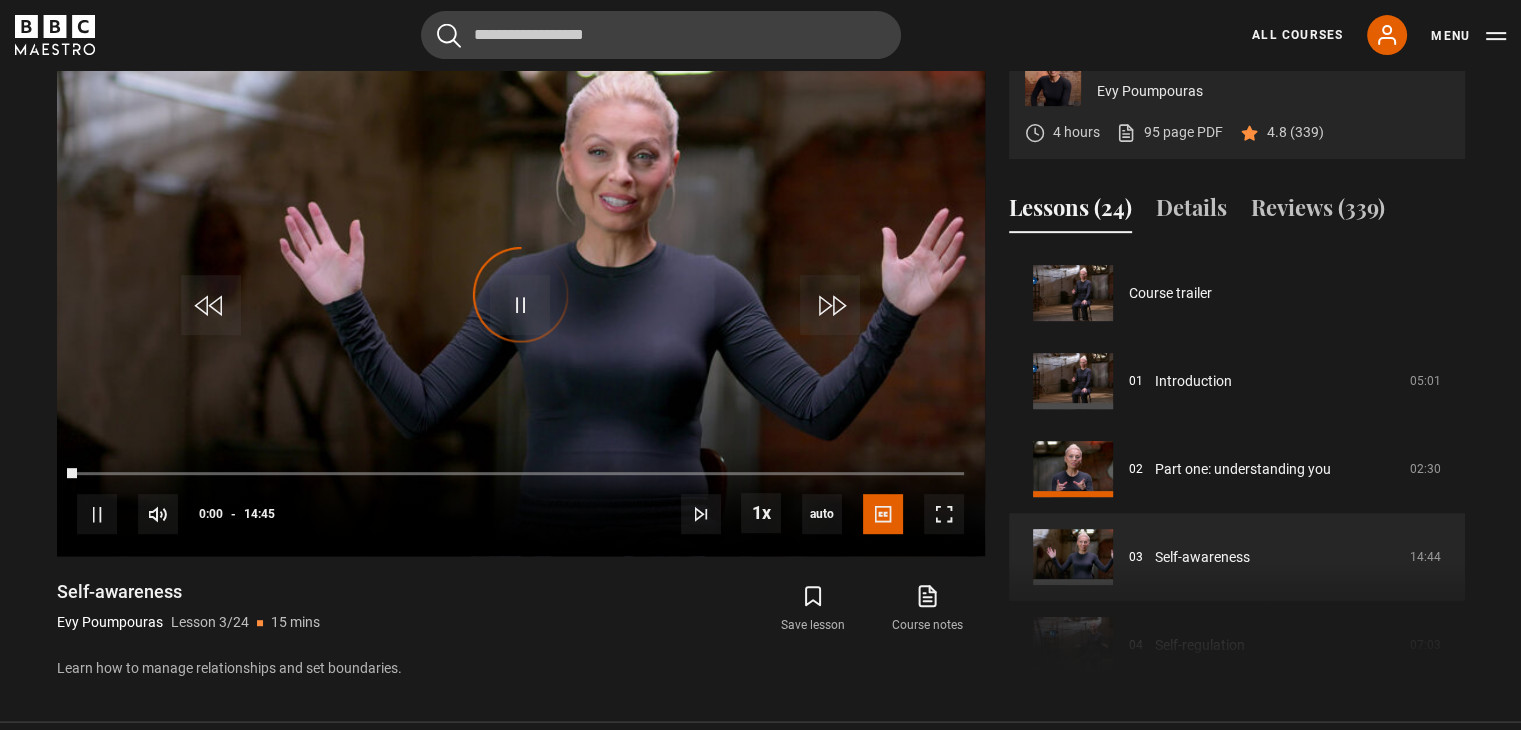 scroll, scrollTop: 176, scrollLeft: 0, axis: vertical 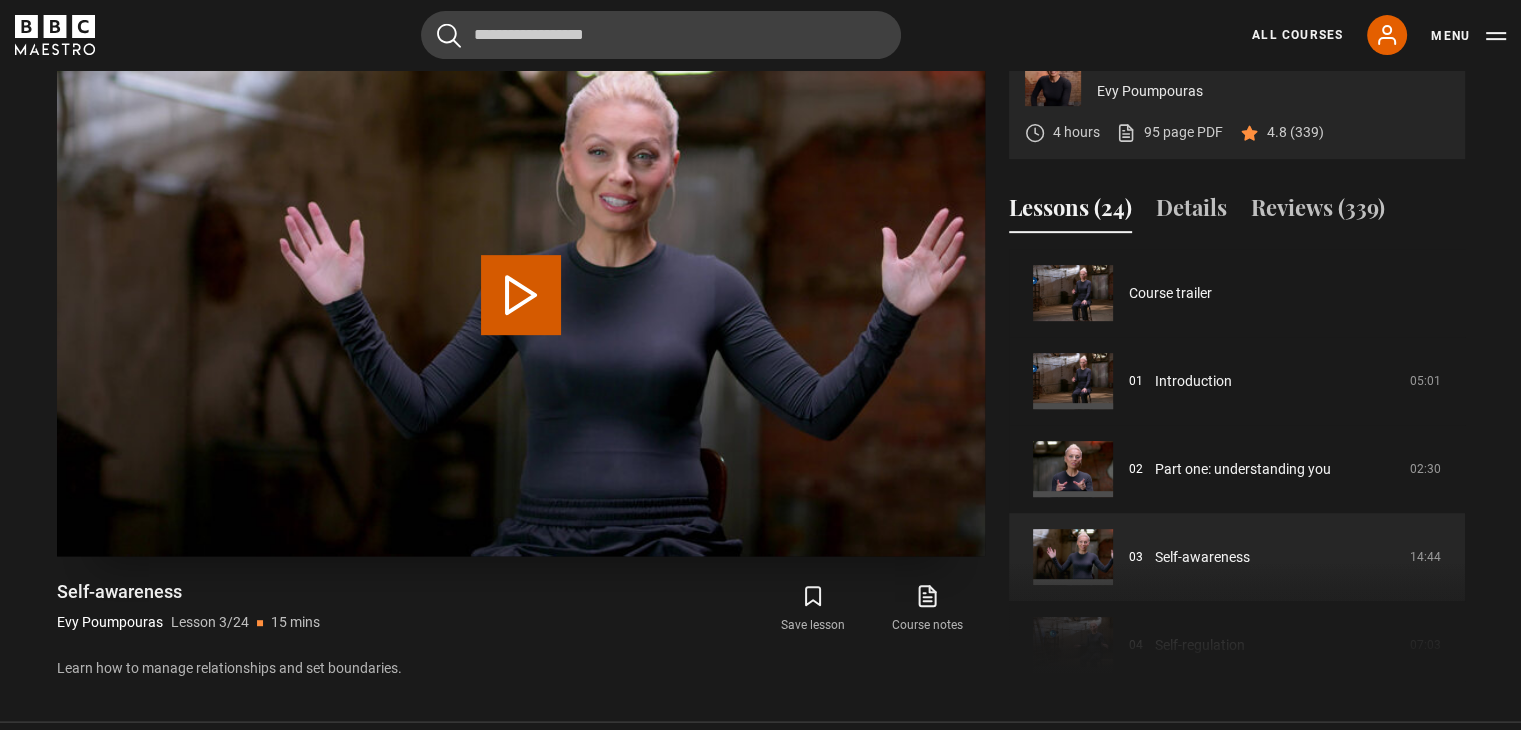 click at bounding box center (521, 295) 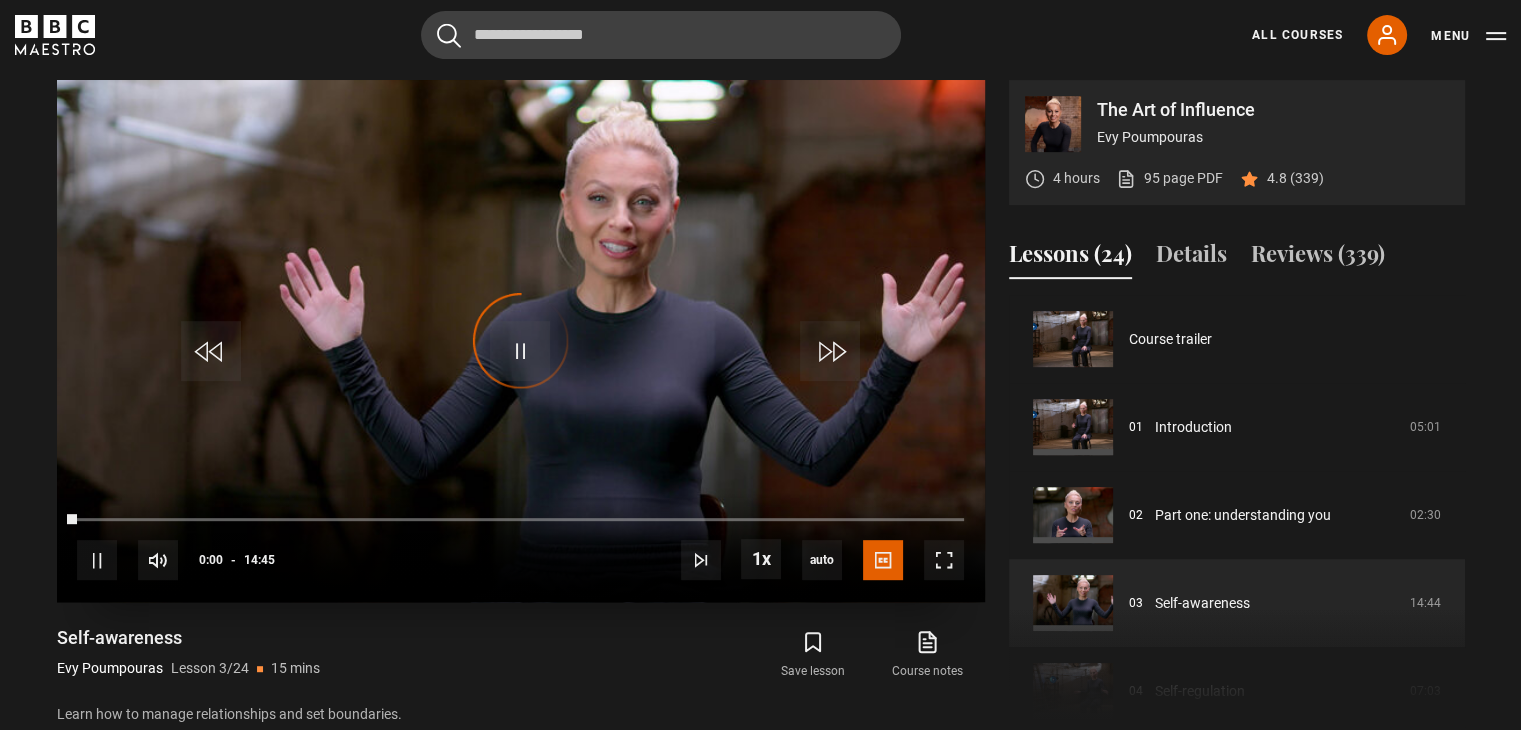 scroll, scrollTop: 176, scrollLeft: 0, axis: vertical 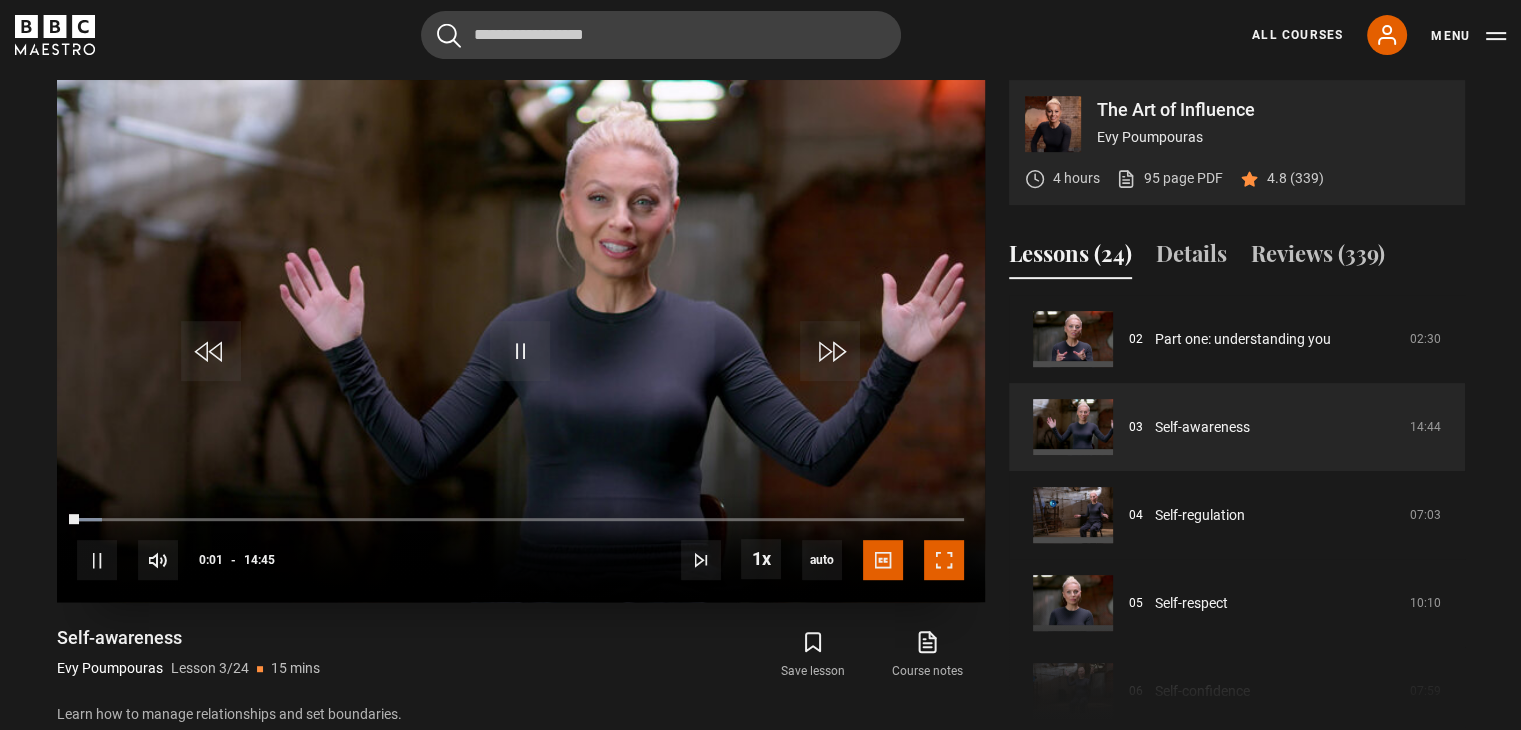 click at bounding box center [944, 560] 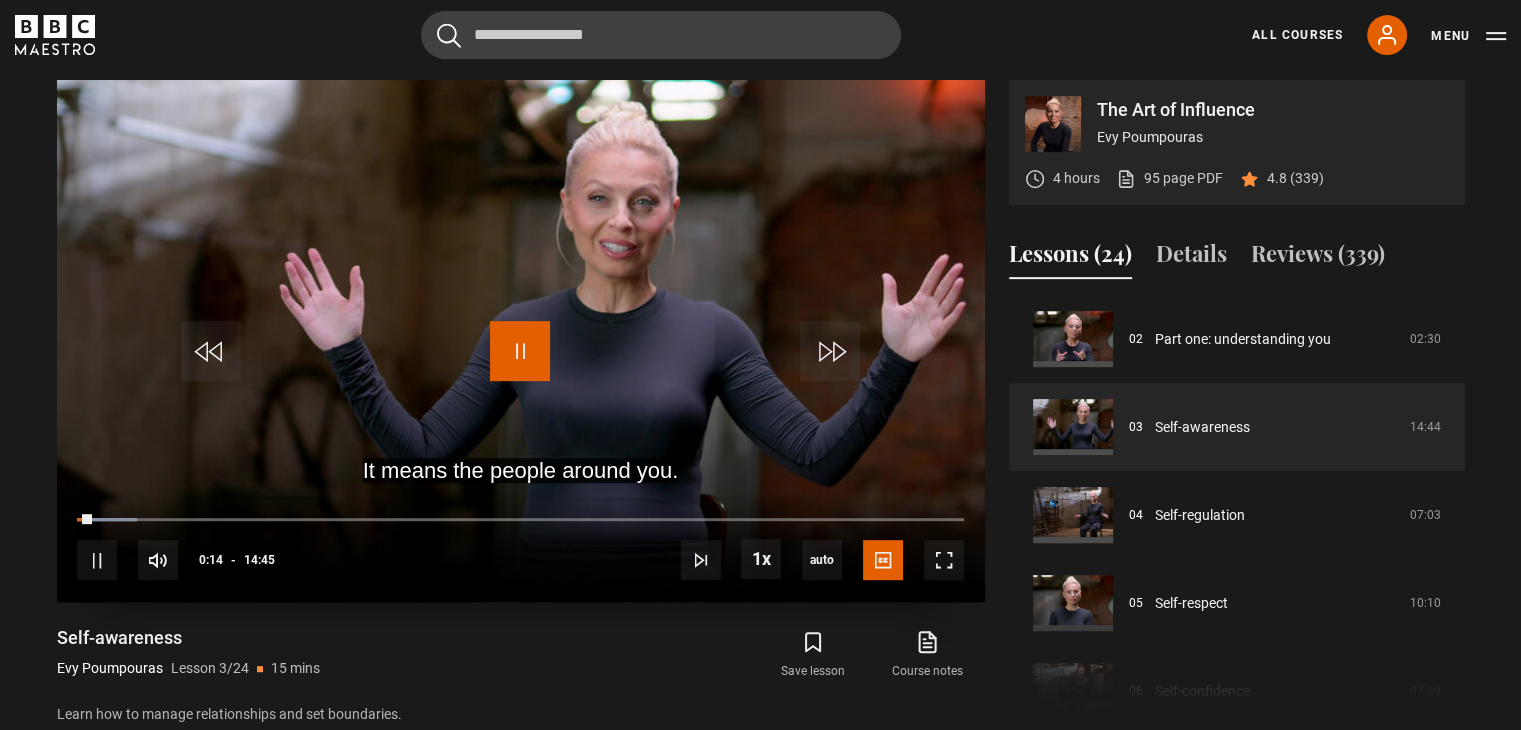 click at bounding box center (520, 351) 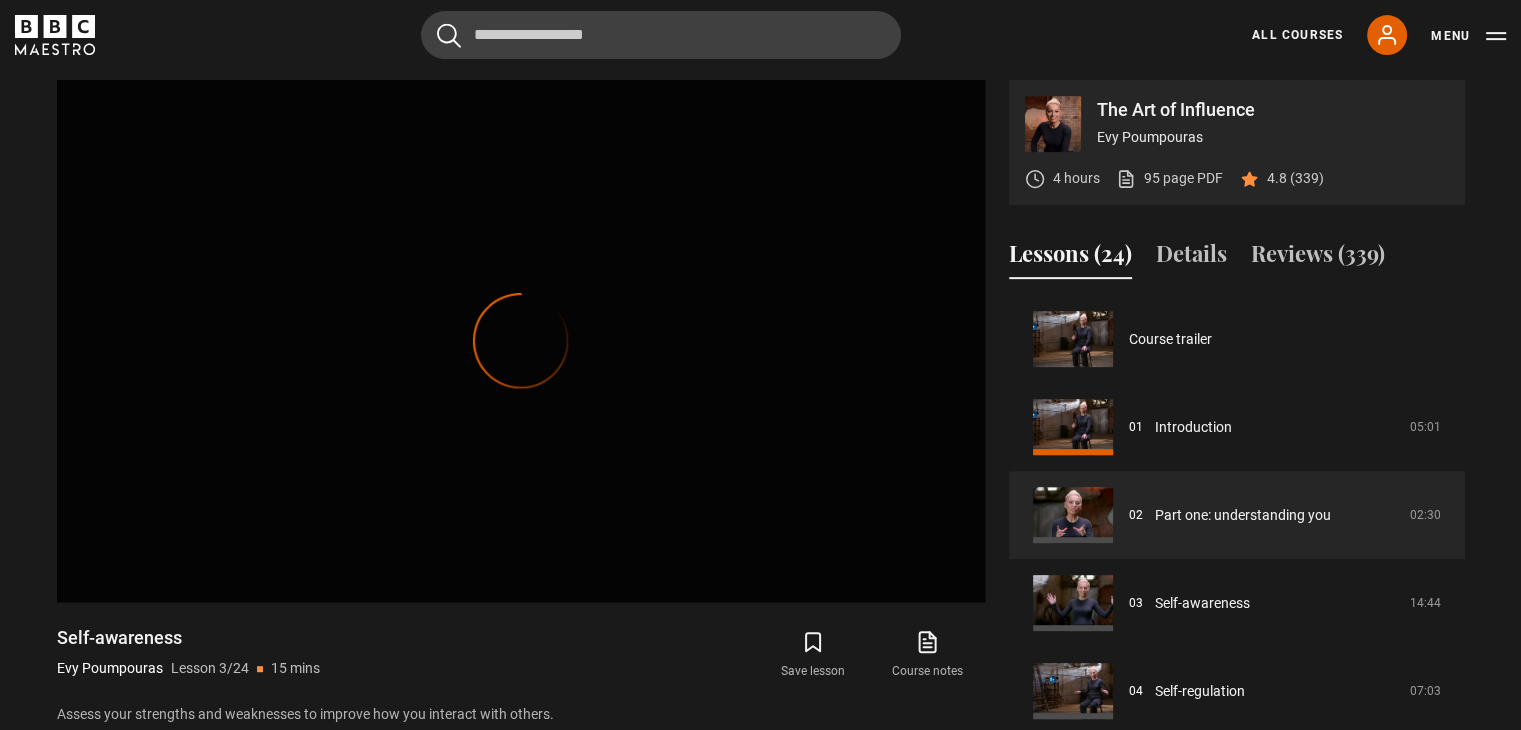 scroll, scrollTop: 874, scrollLeft: 0, axis: vertical 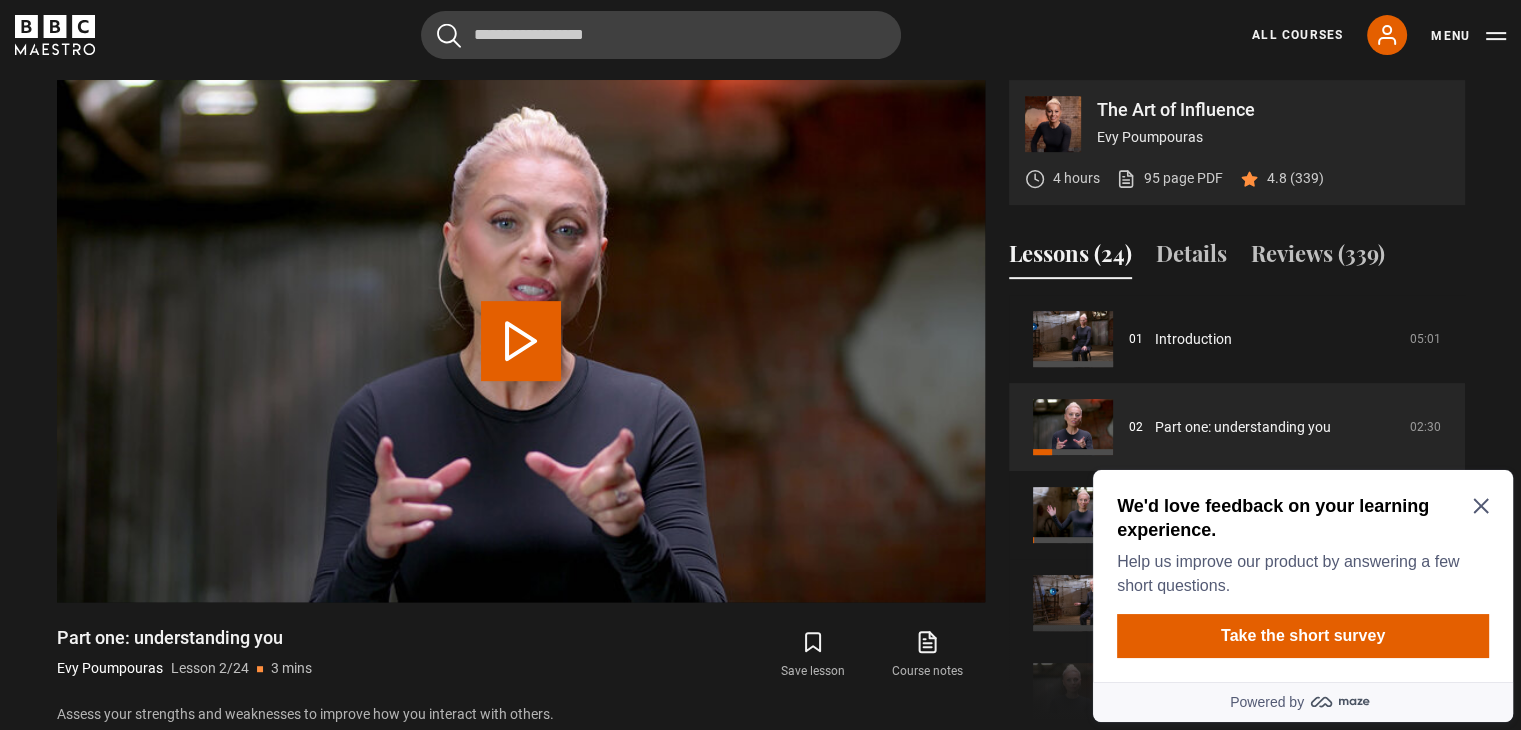 click 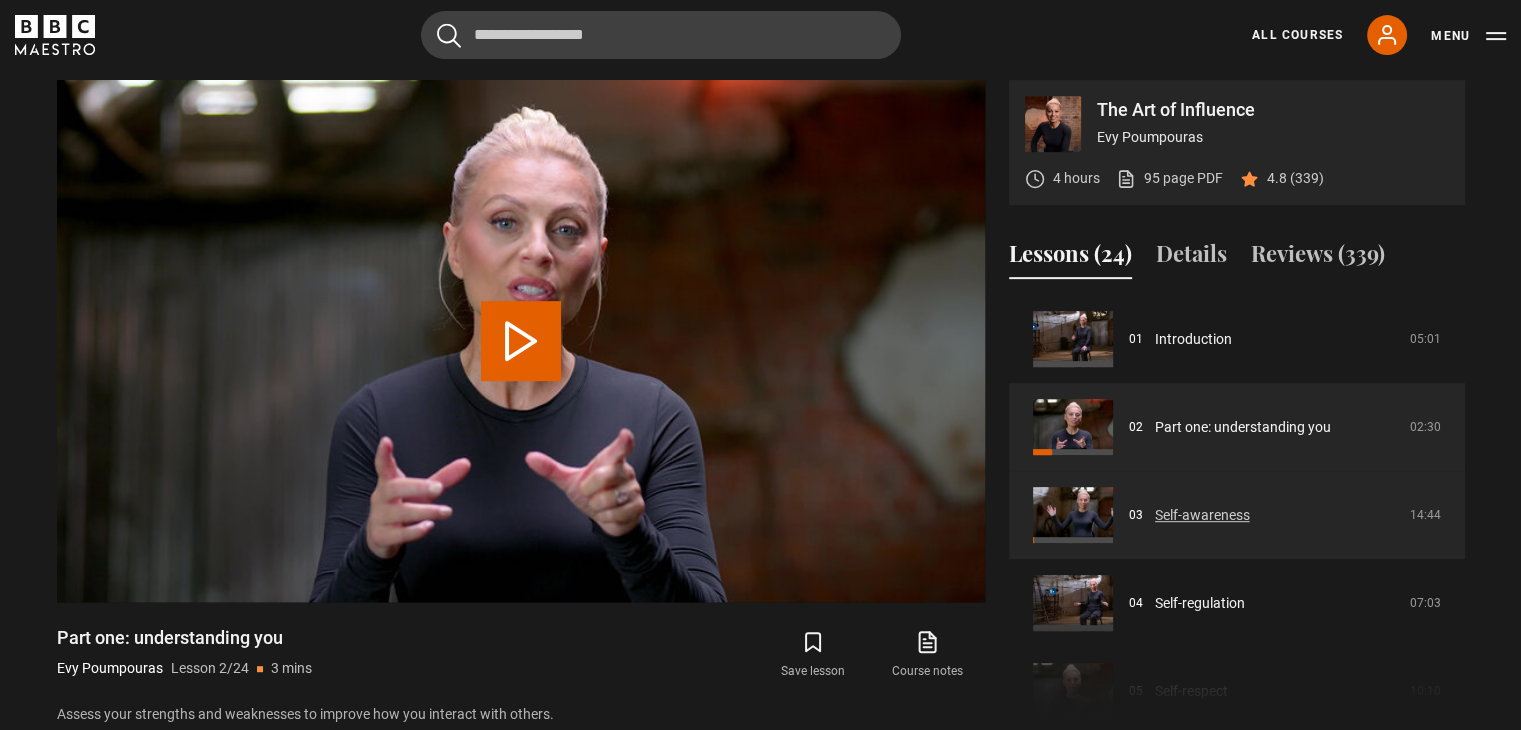 click on "Self-awareness" at bounding box center [1202, 515] 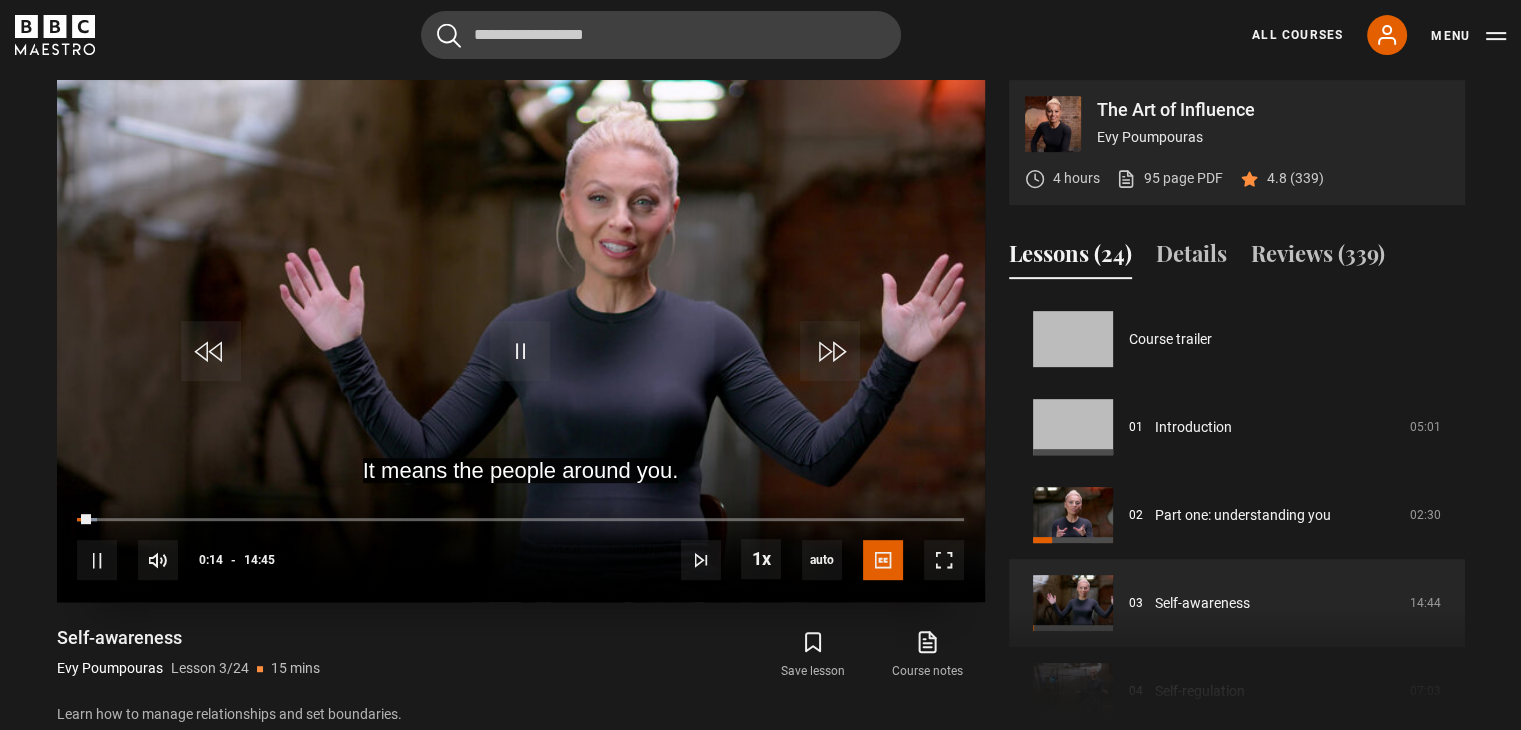 scroll, scrollTop: 828, scrollLeft: 0, axis: vertical 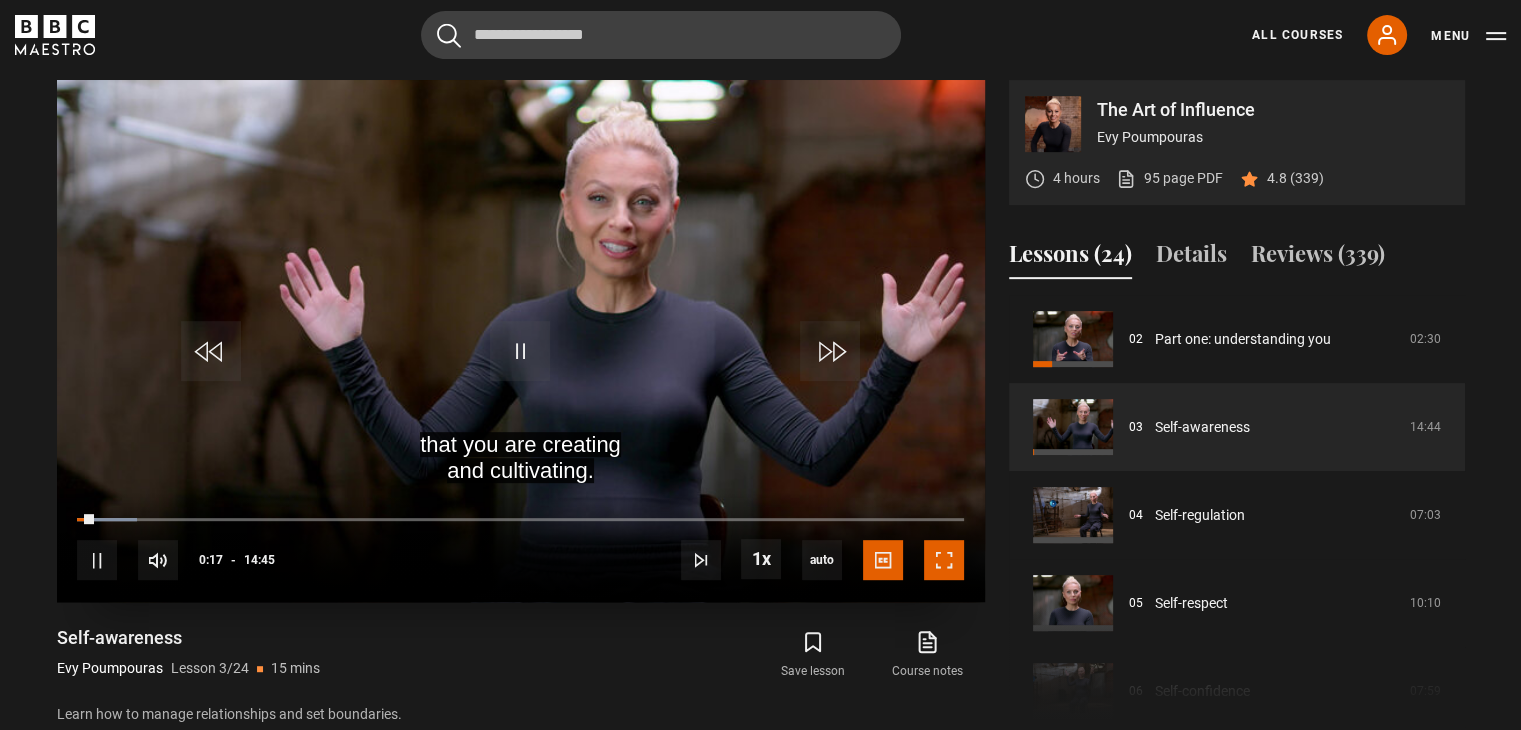 click at bounding box center [944, 560] 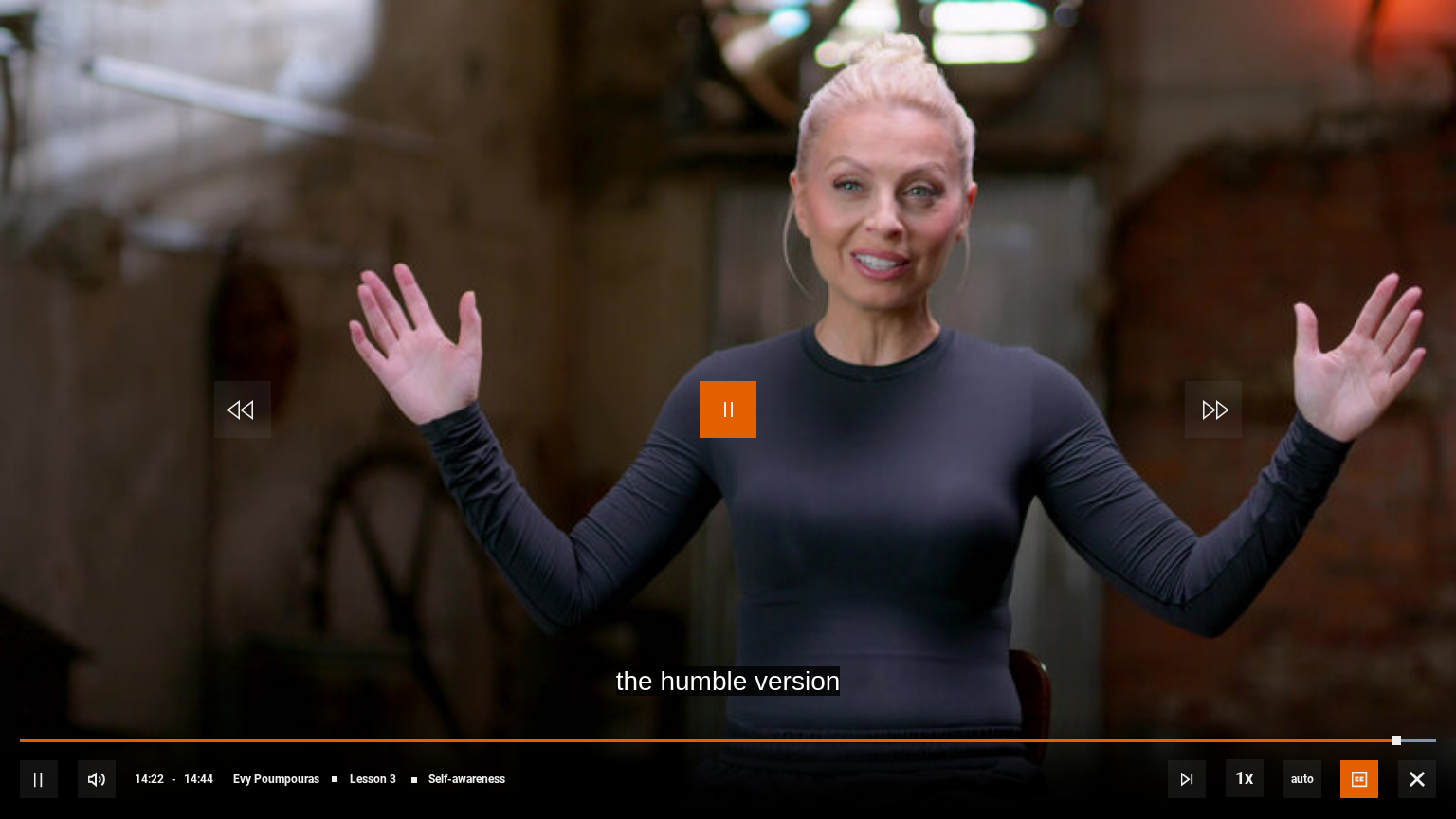 click at bounding box center [728, 410] 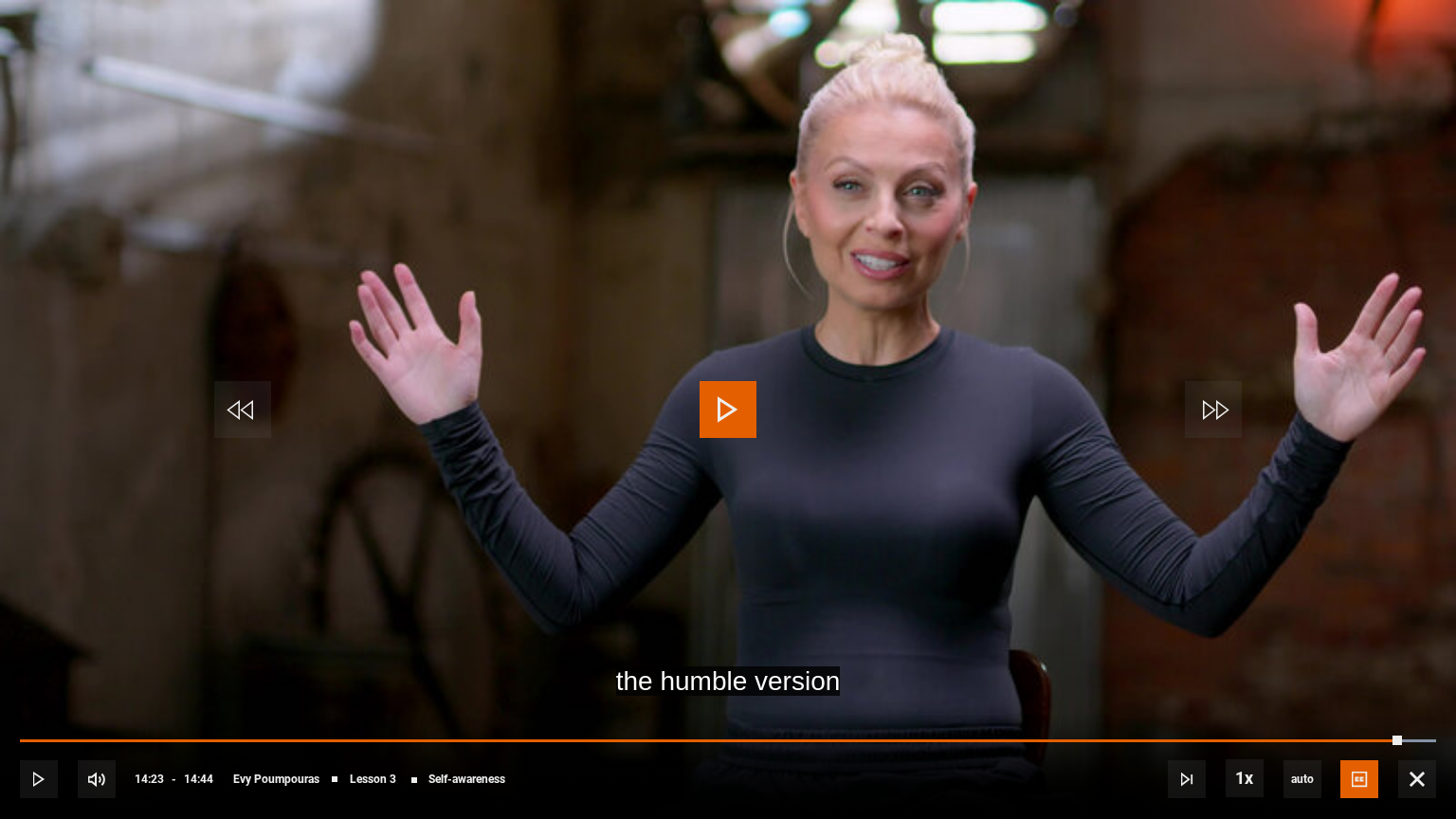 click at bounding box center (728, 410) 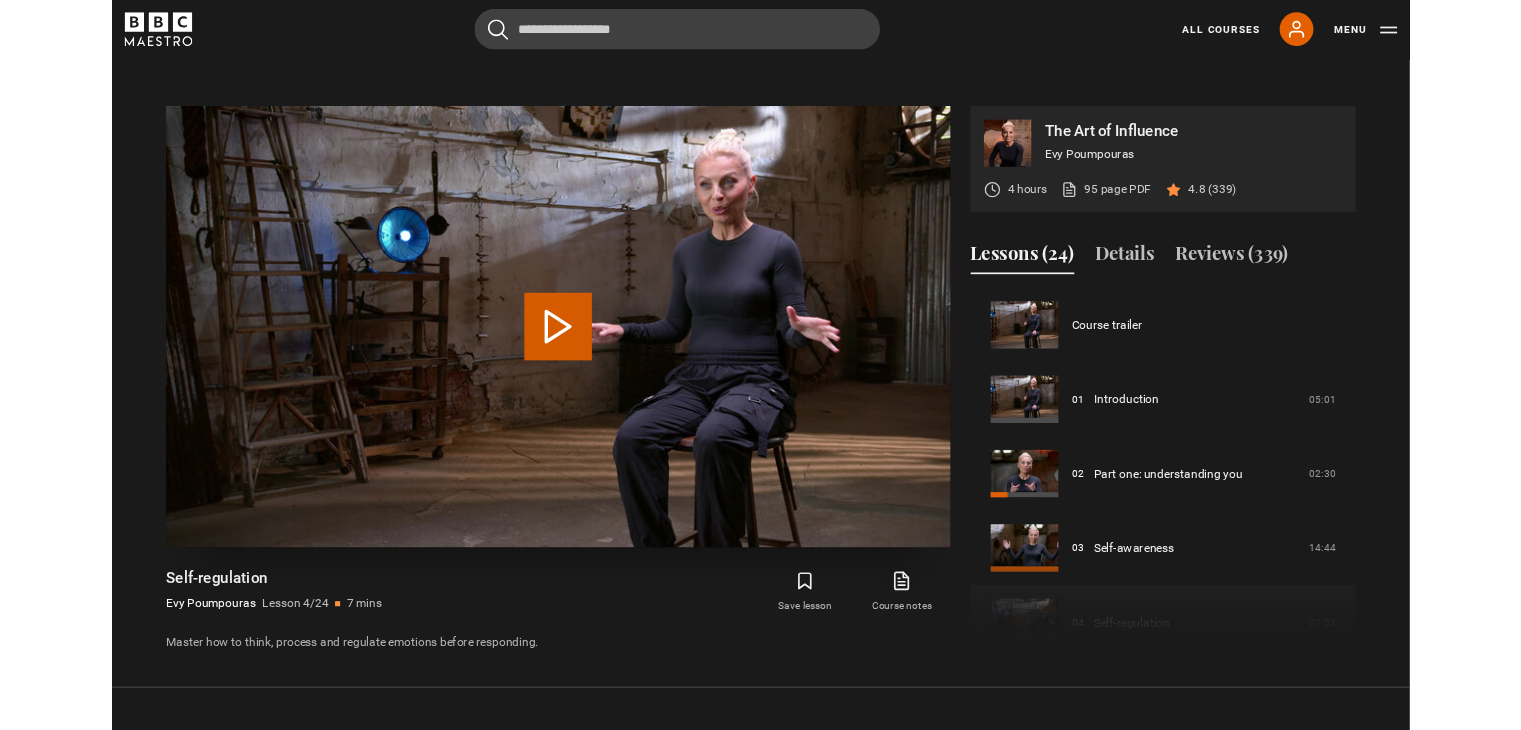 scroll, scrollTop: 874, scrollLeft: 0, axis: vertical 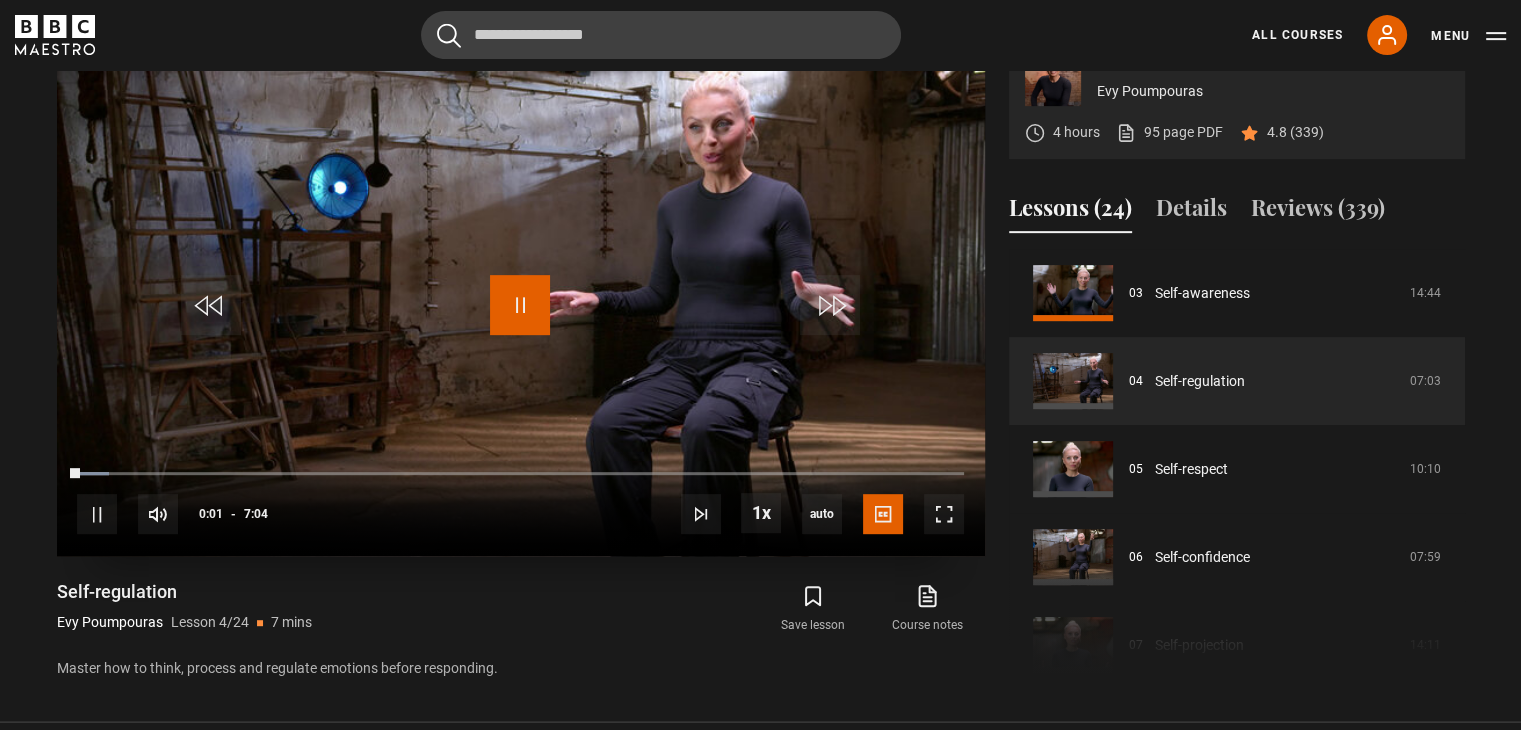 click at bounding box center (520, 305) 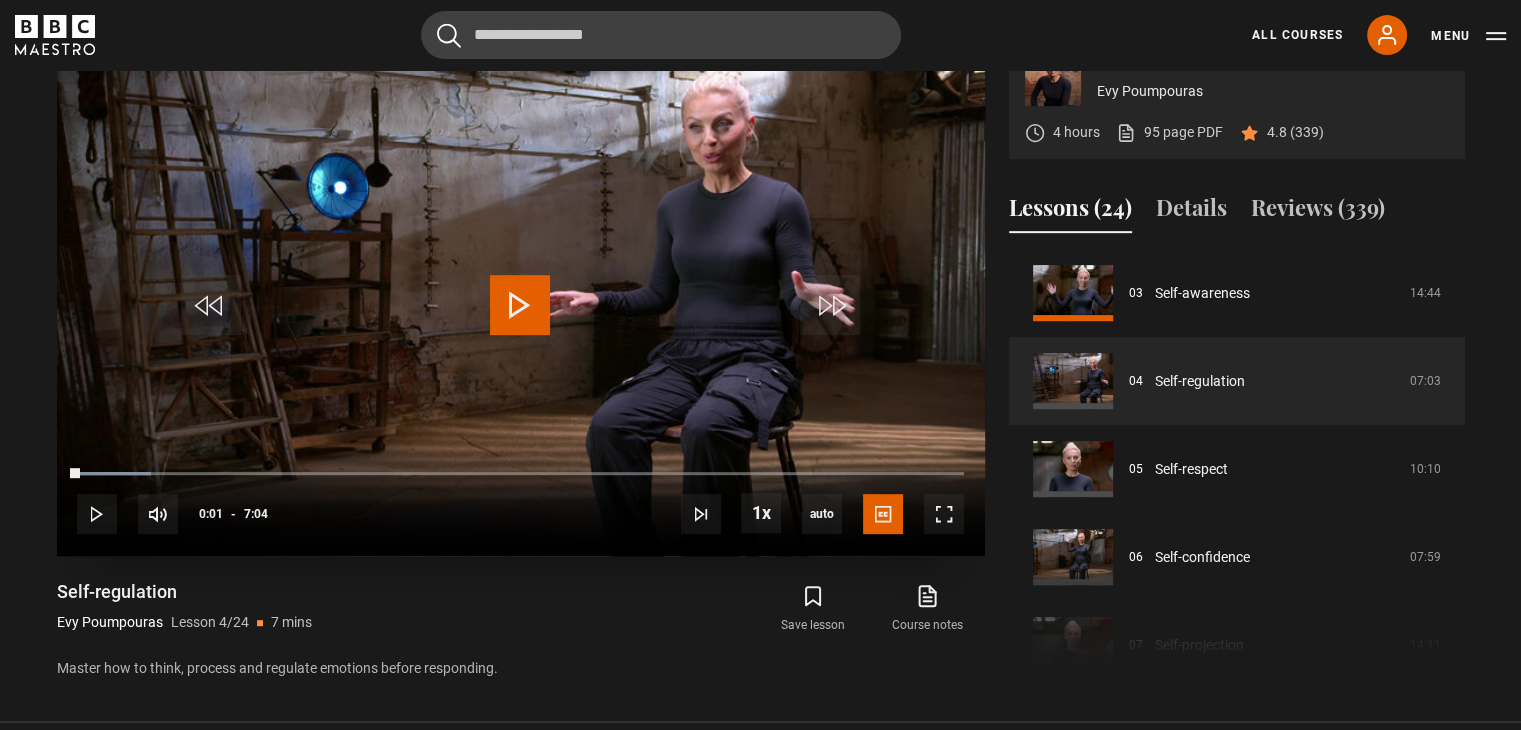click at bounding box center (520, 305) 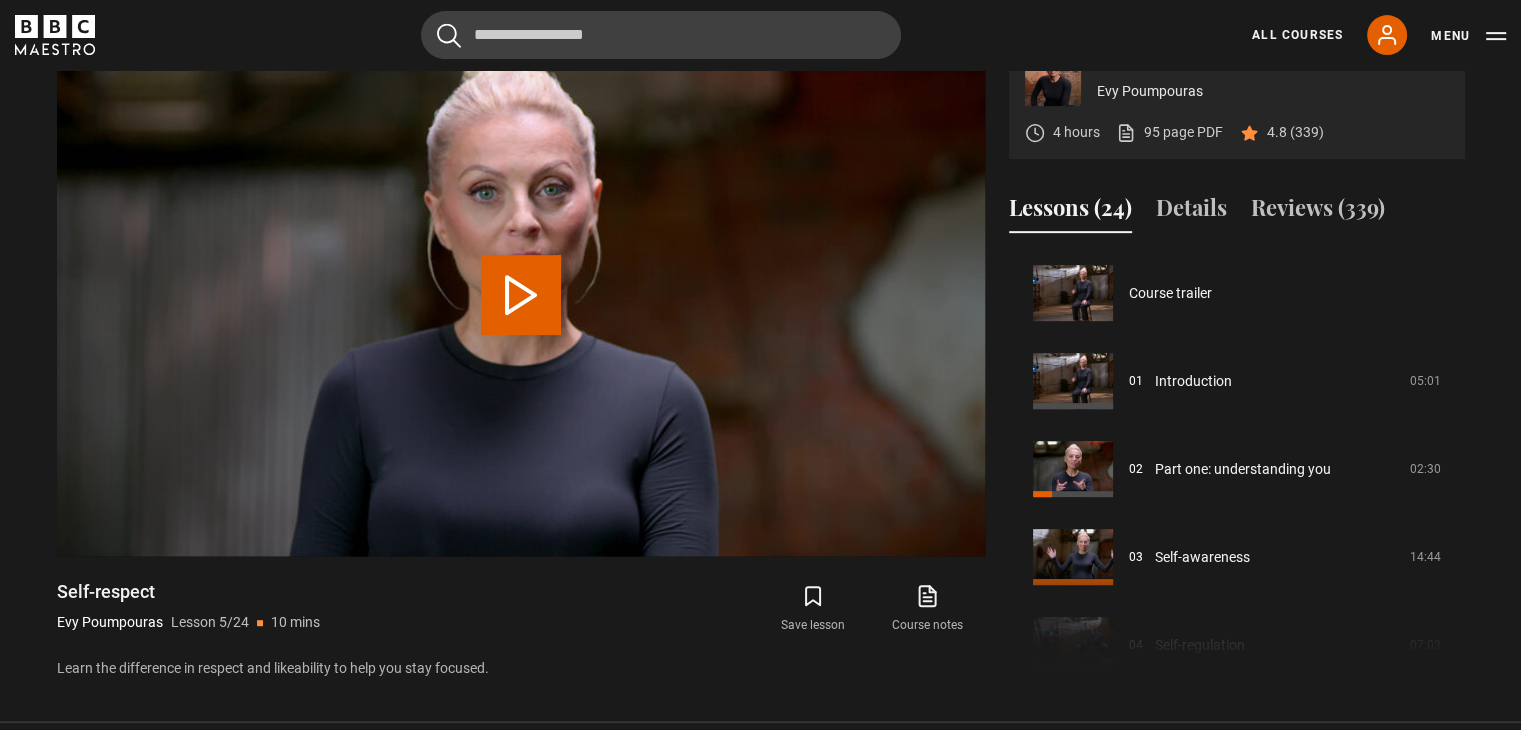 scroll, scrollTop: 828, scrollLeft: 0, axis: vertical 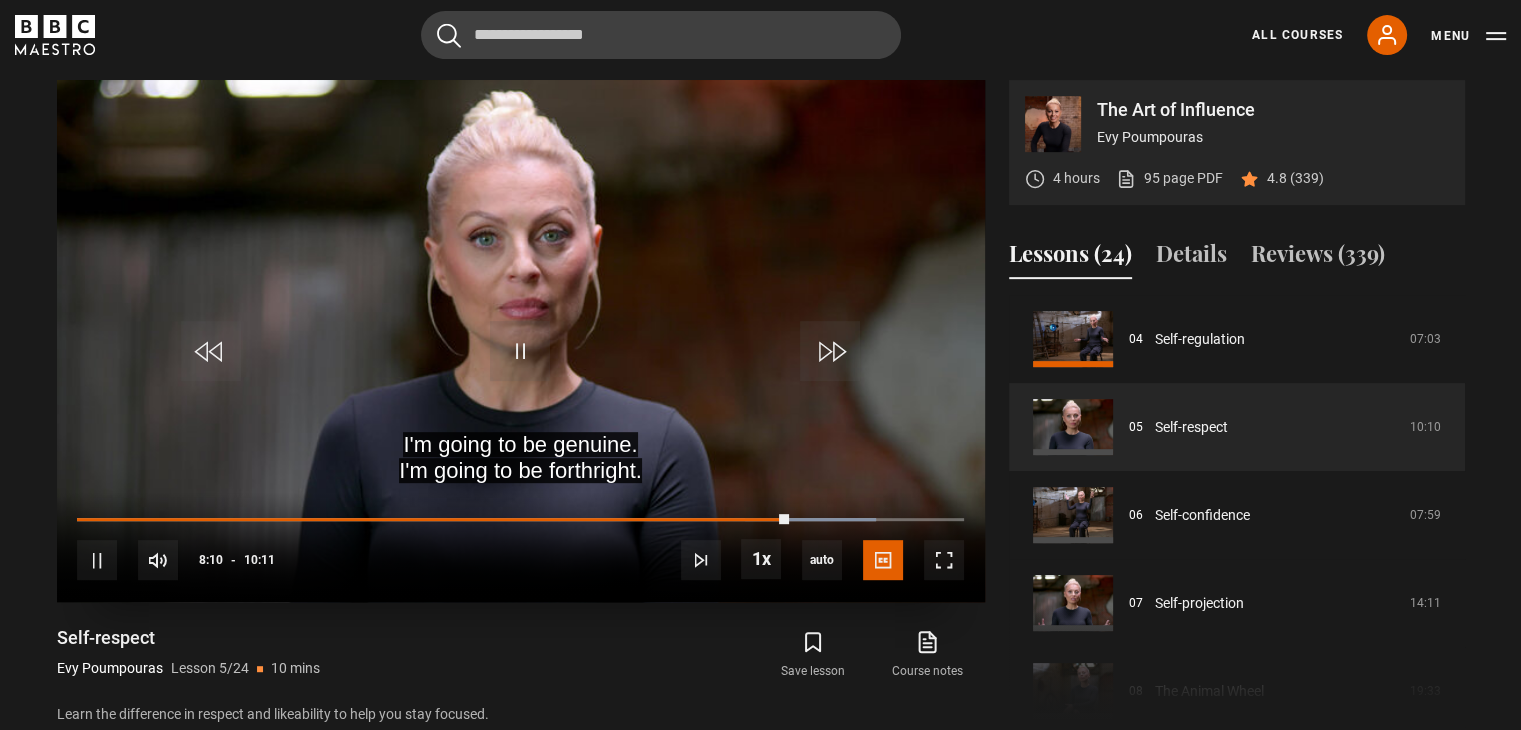 click at bounding box center [521, 341] 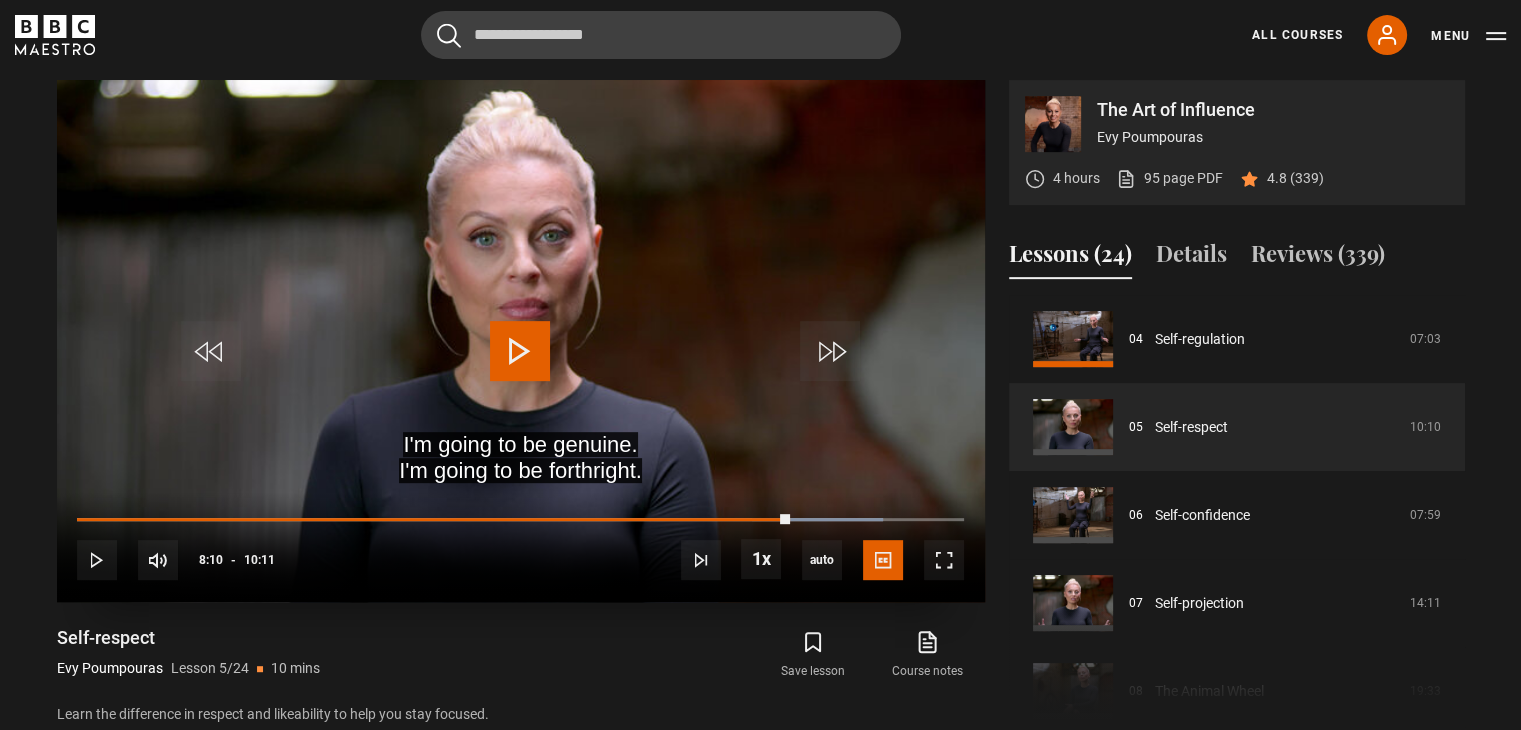 click at bounding box center (520, 351) 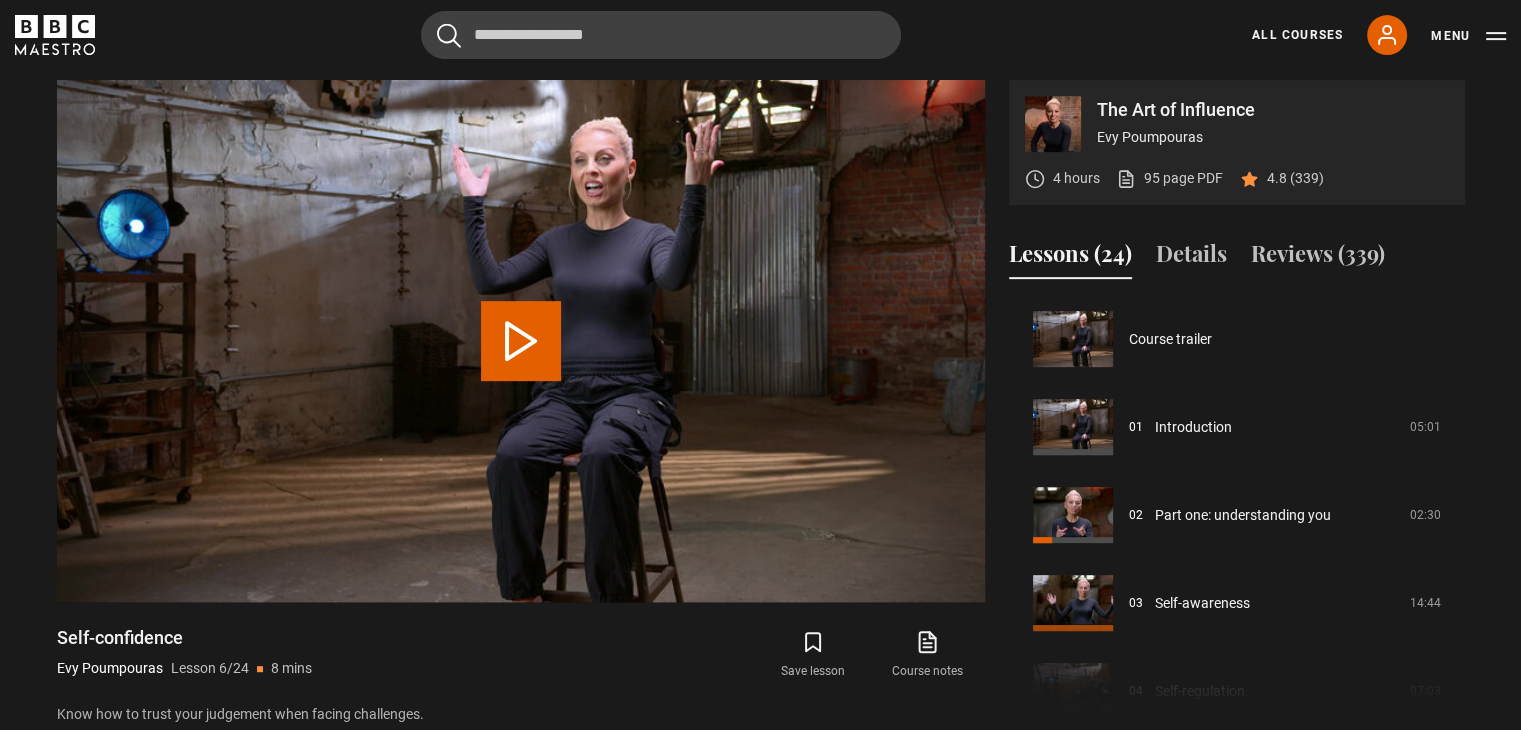 scroll, scrollTop: 440, scrollLeft: 0, axis: vertical 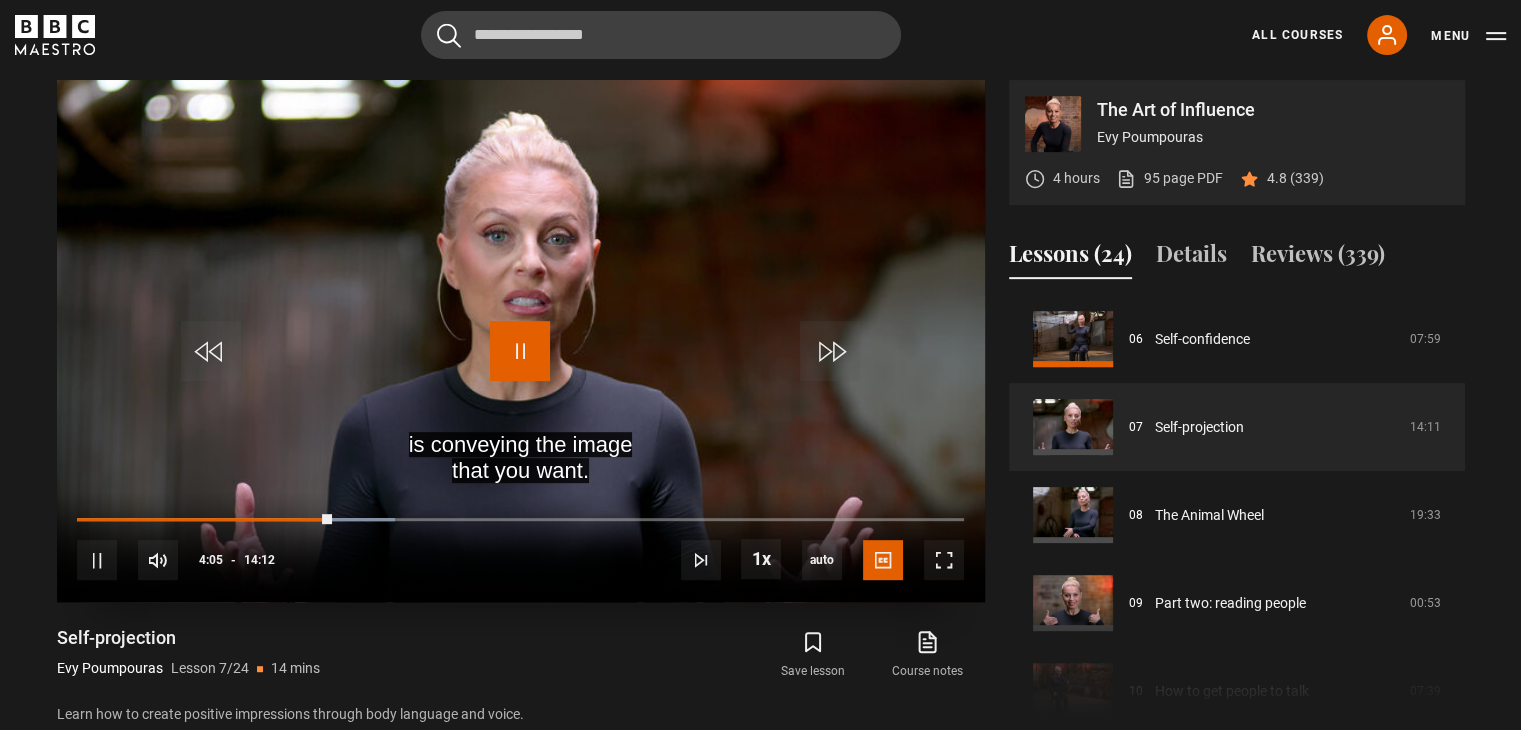 click at bounding box center [520, 351] 